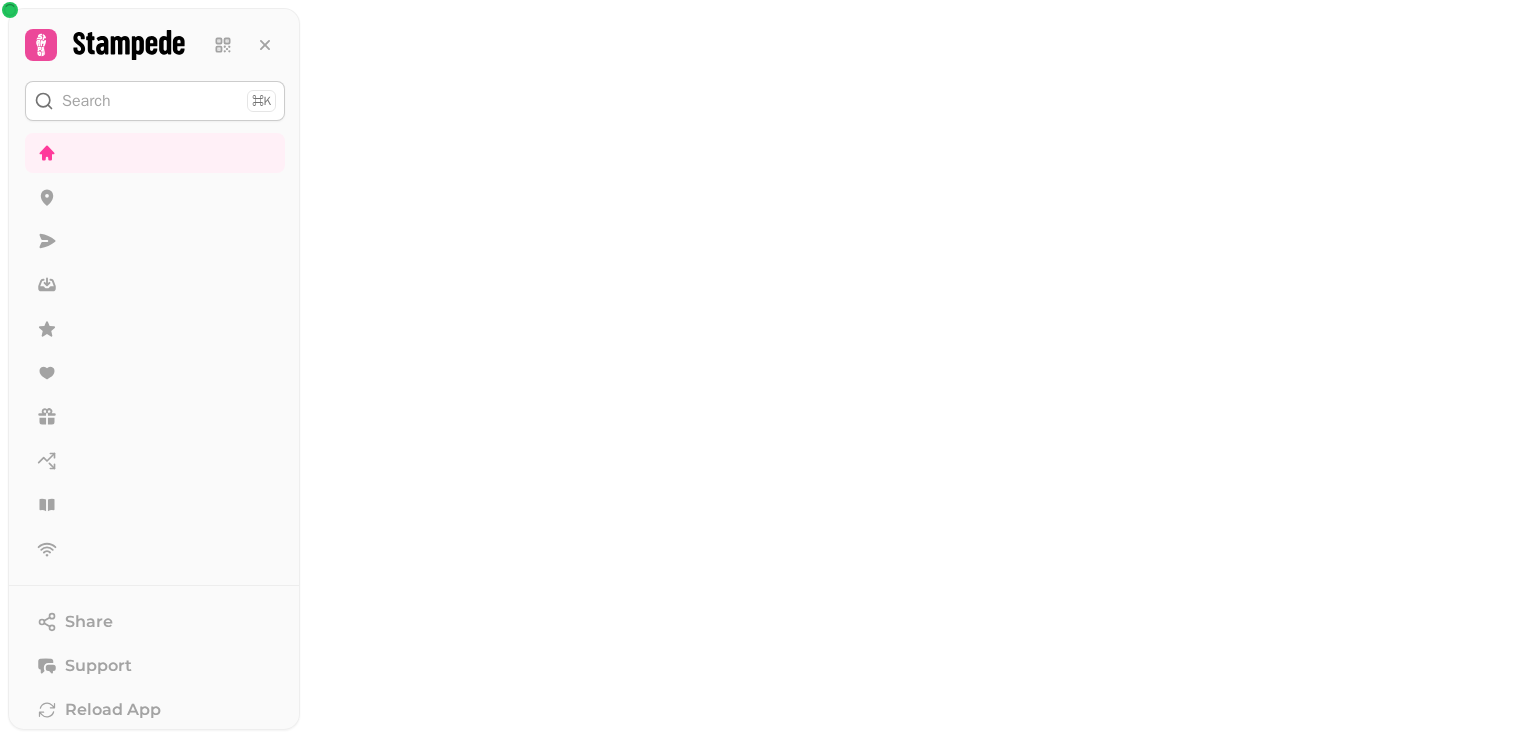 scroll, scrollTop: 0, scrollLeft: 0, axis: both 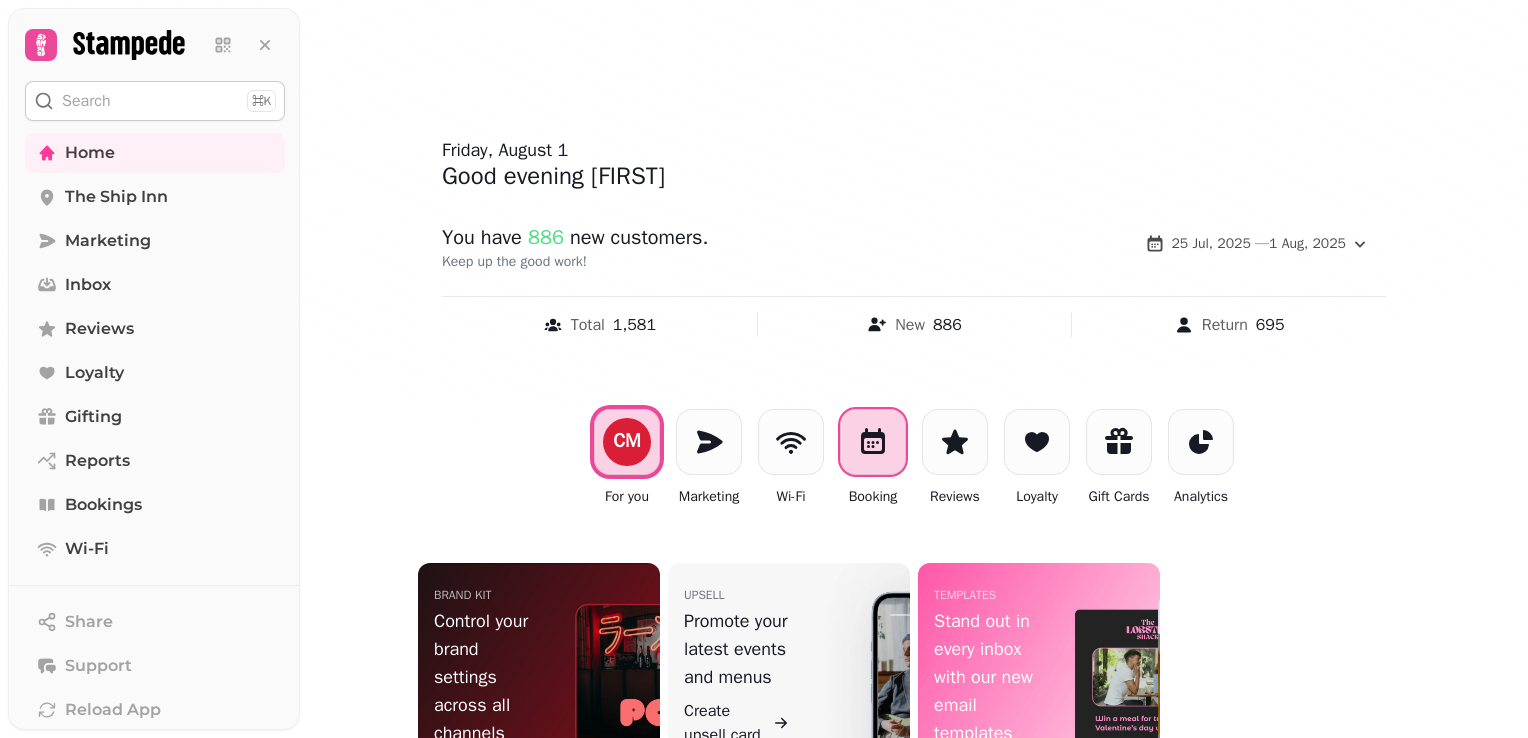 click at bounding box center [873, 442] 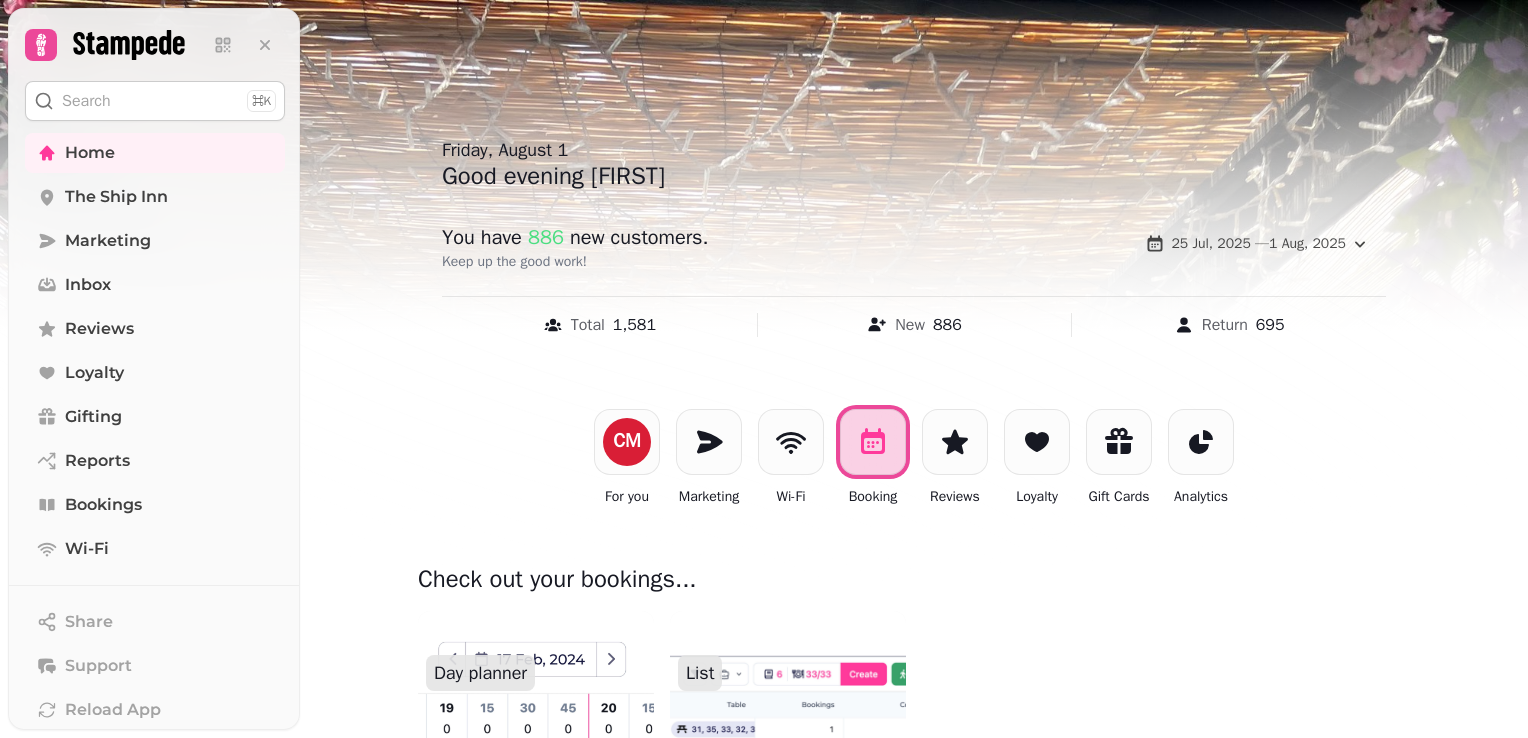 click at bounding box center [536, 731] 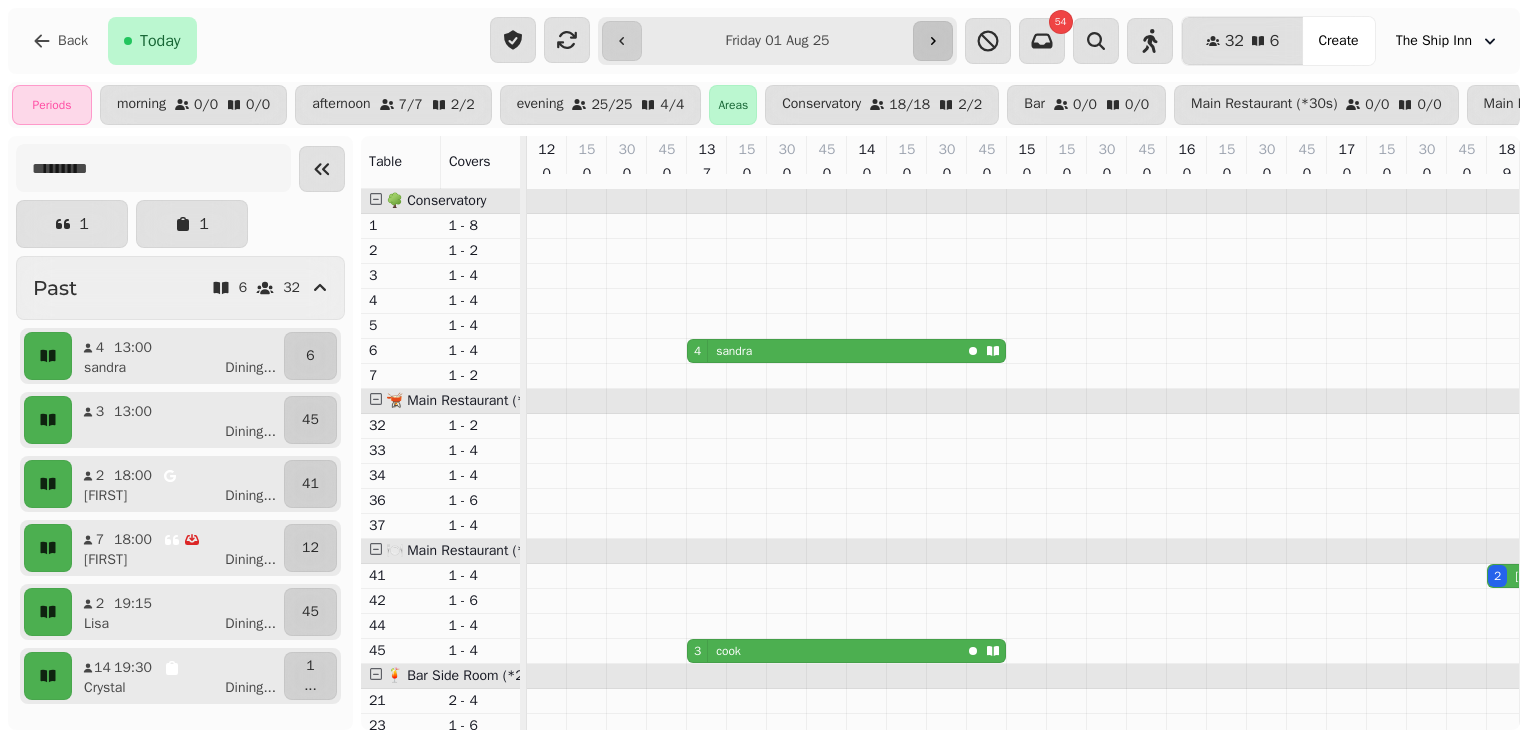 click 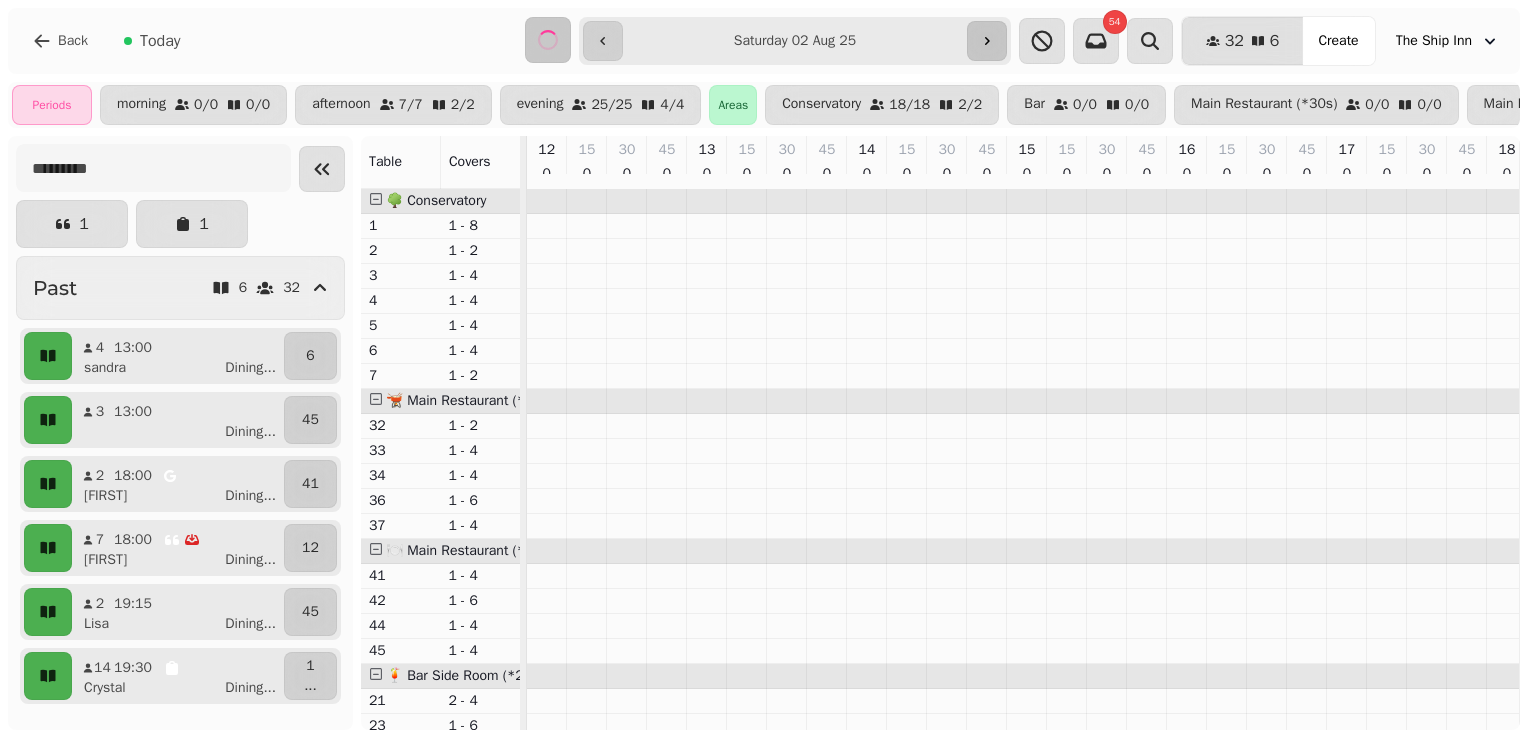 scroll, scrollTop: 0, scrollLeft: 703, axis: horizontal 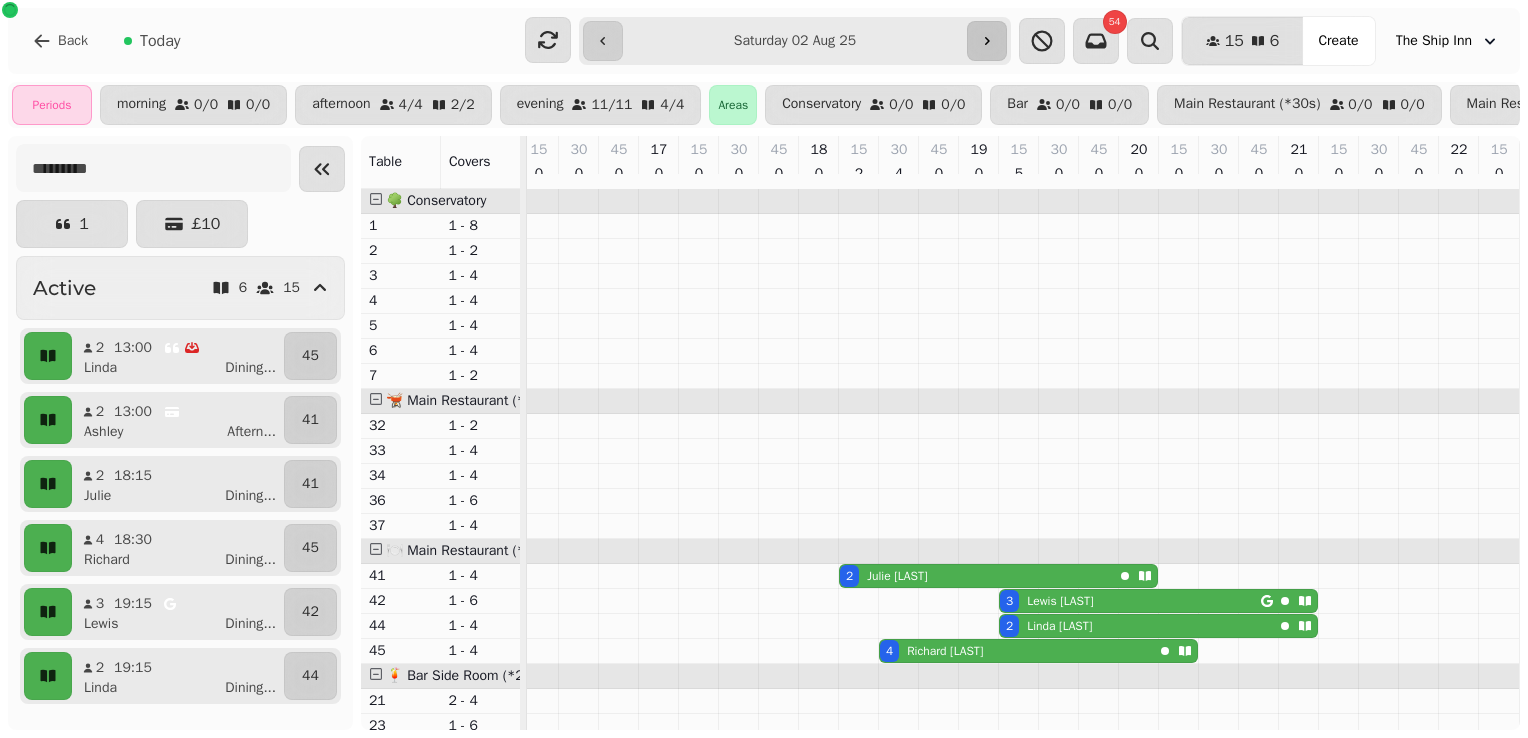 click 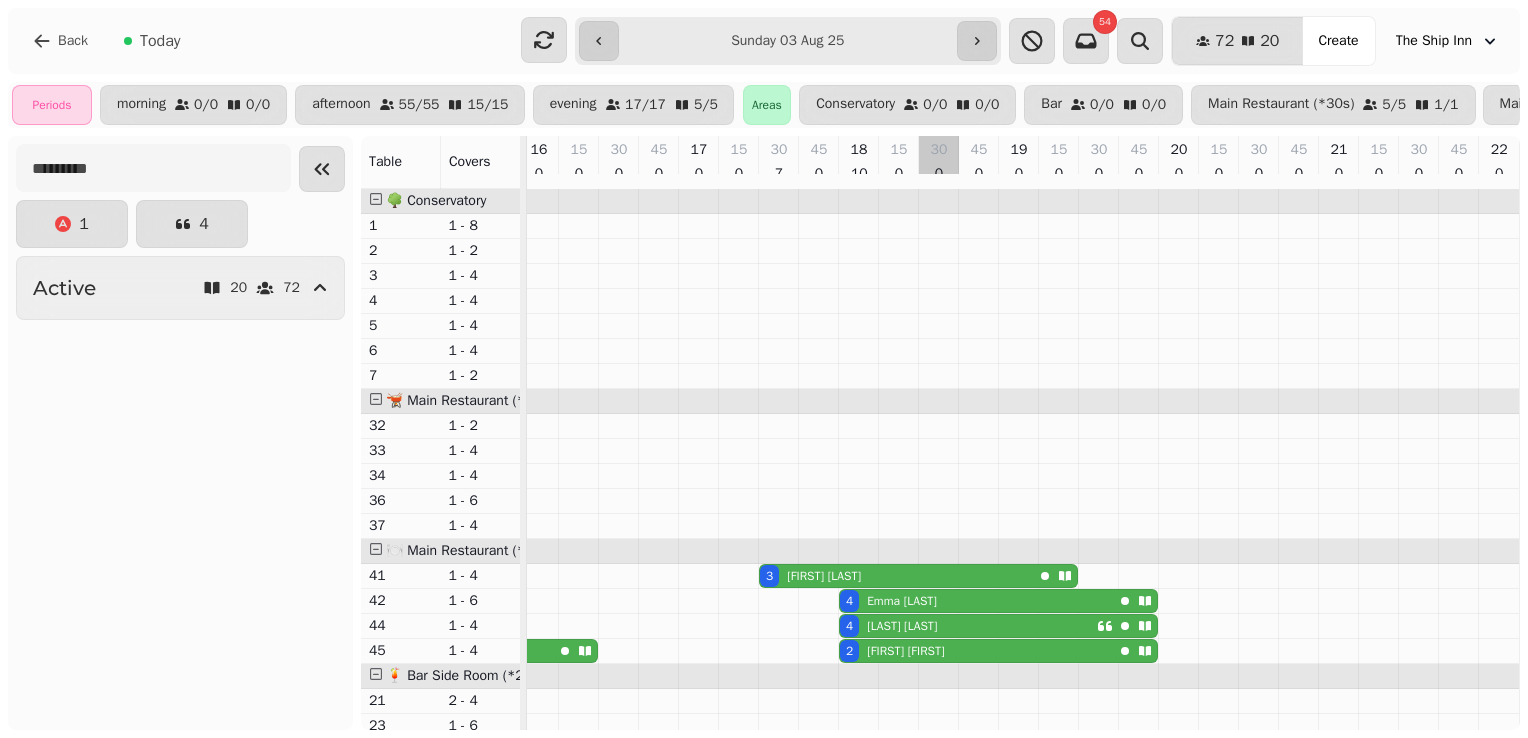 scroll, scrollTop: 0, scrollLeft: 1143, axis: horizontal 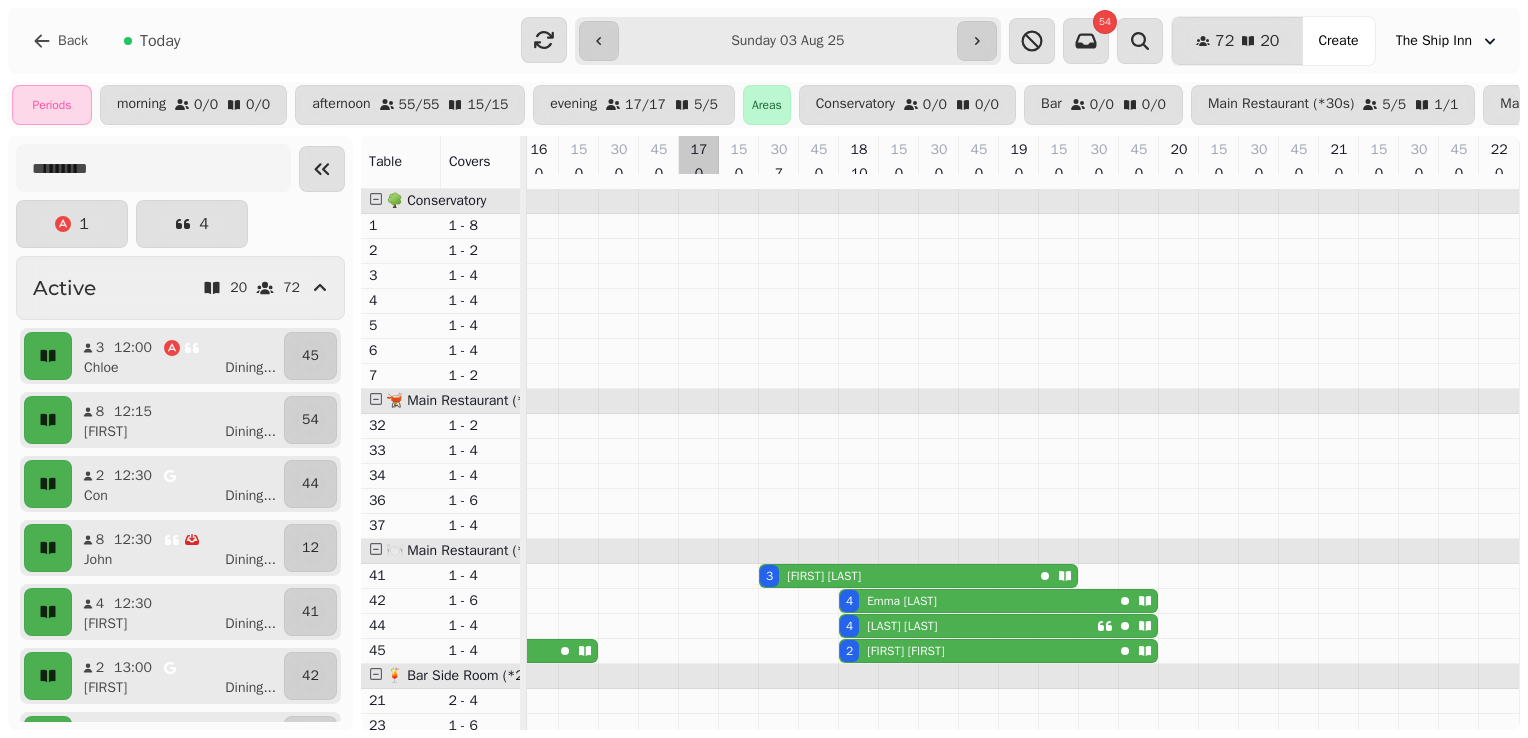 type 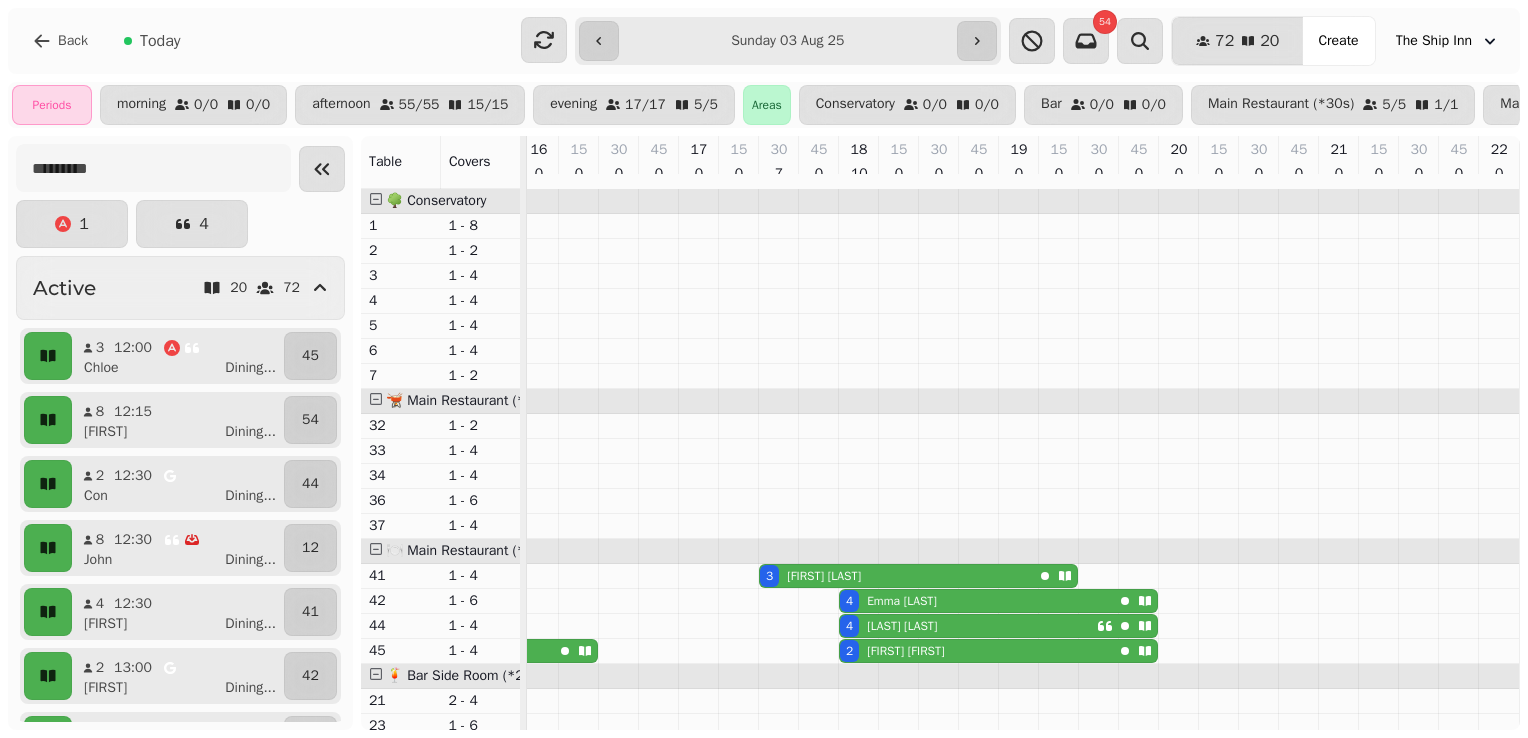 scroll, scrollTop: 0, scrollLeft: 1033, axis: horizontal 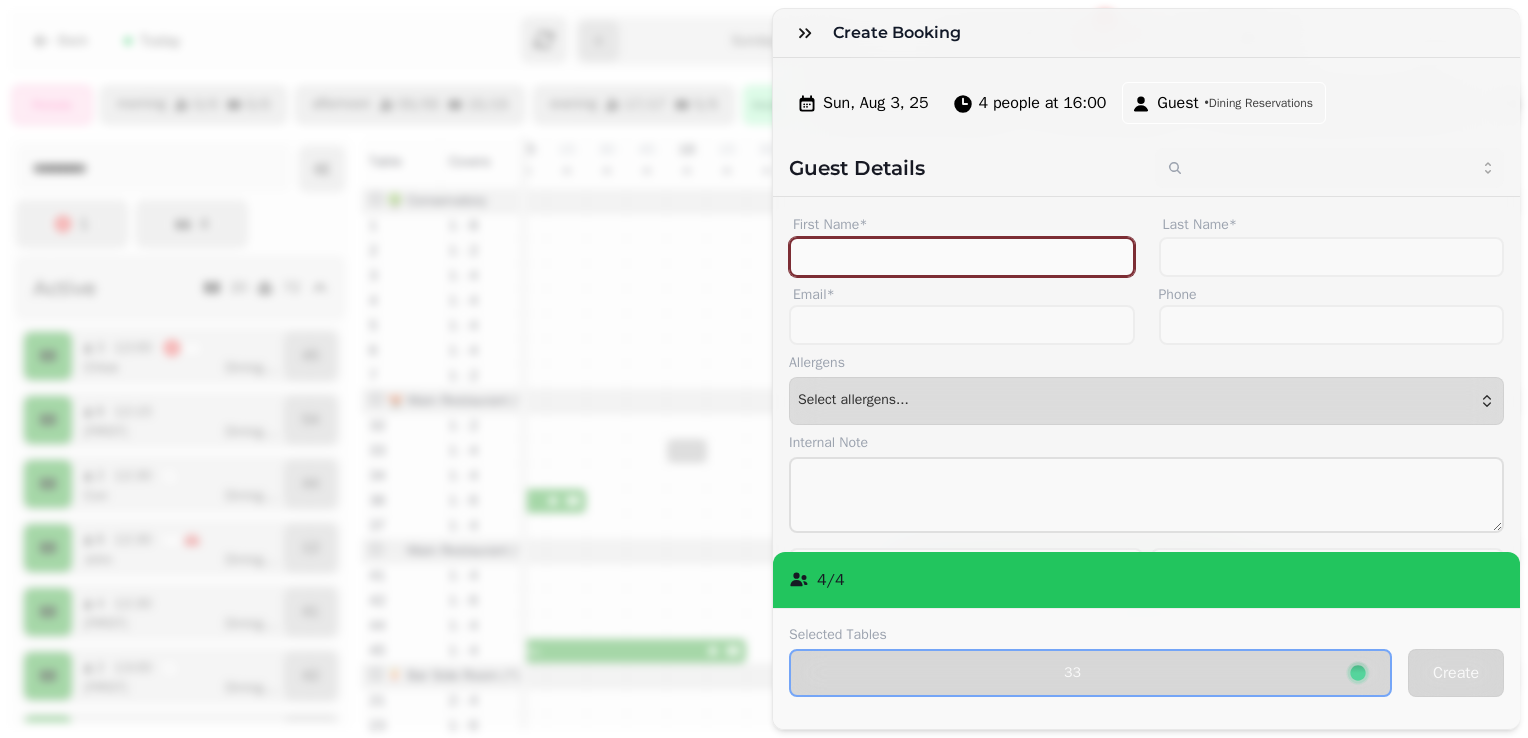 click on "First Name*" at bounding box center (962, 257) 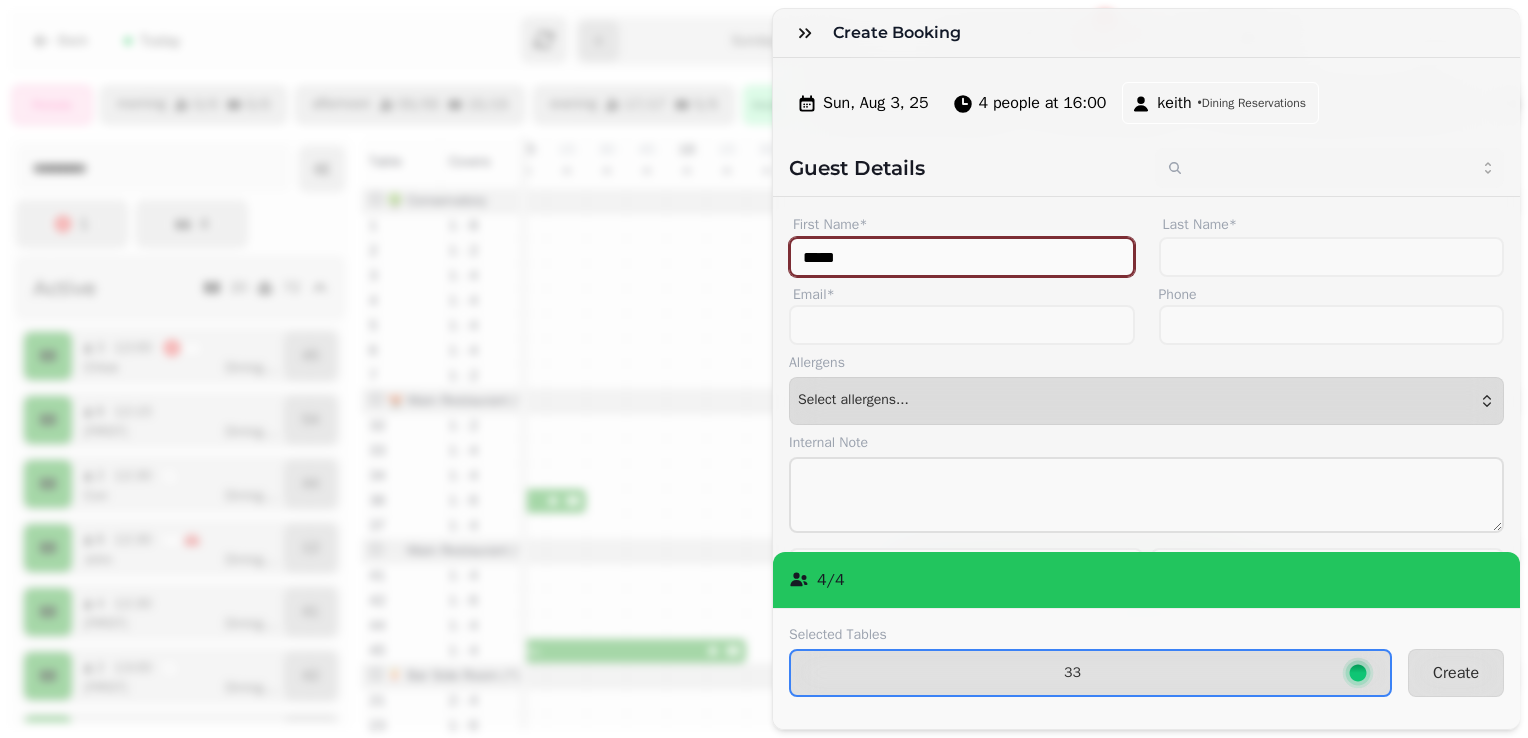 type on "*****" 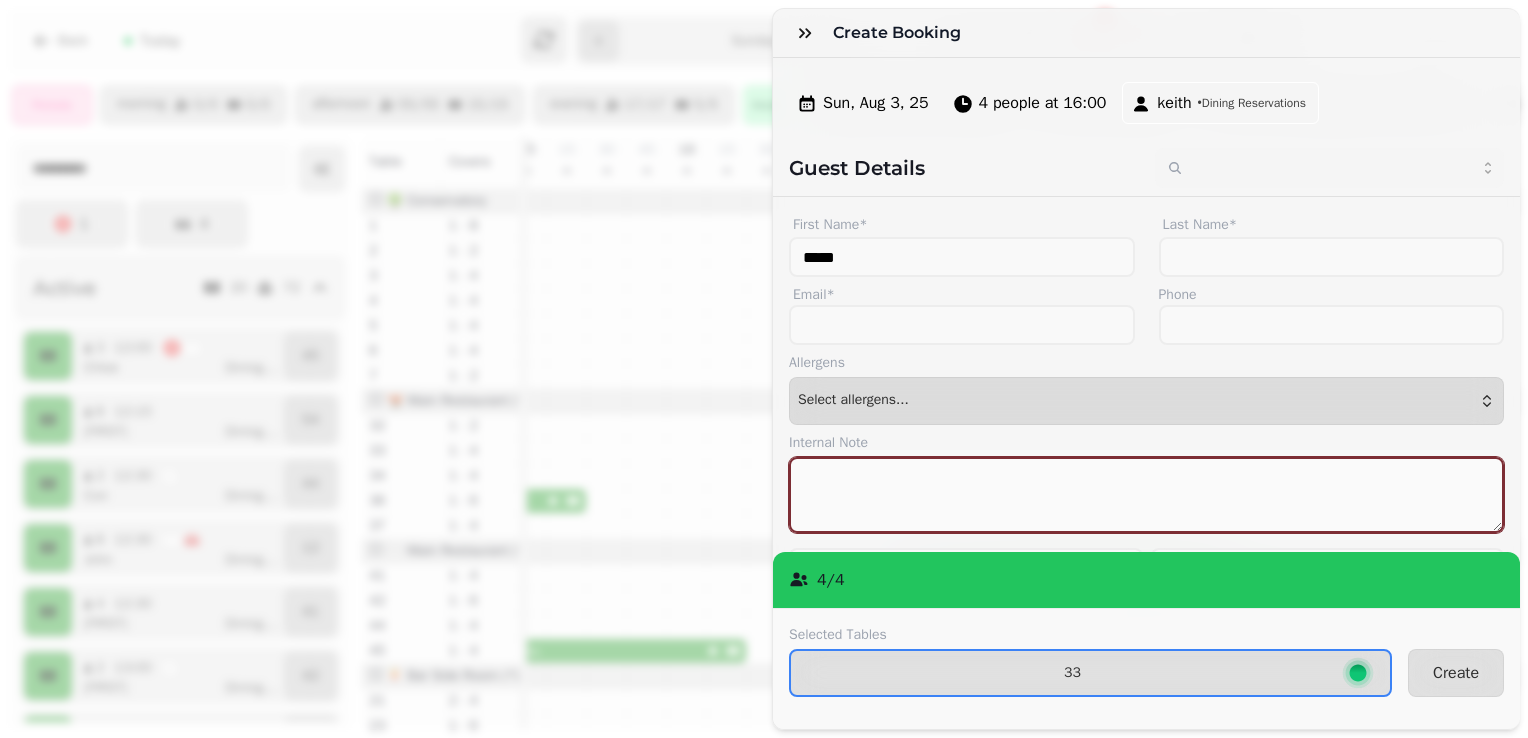click at bounding box center [1146, 495] 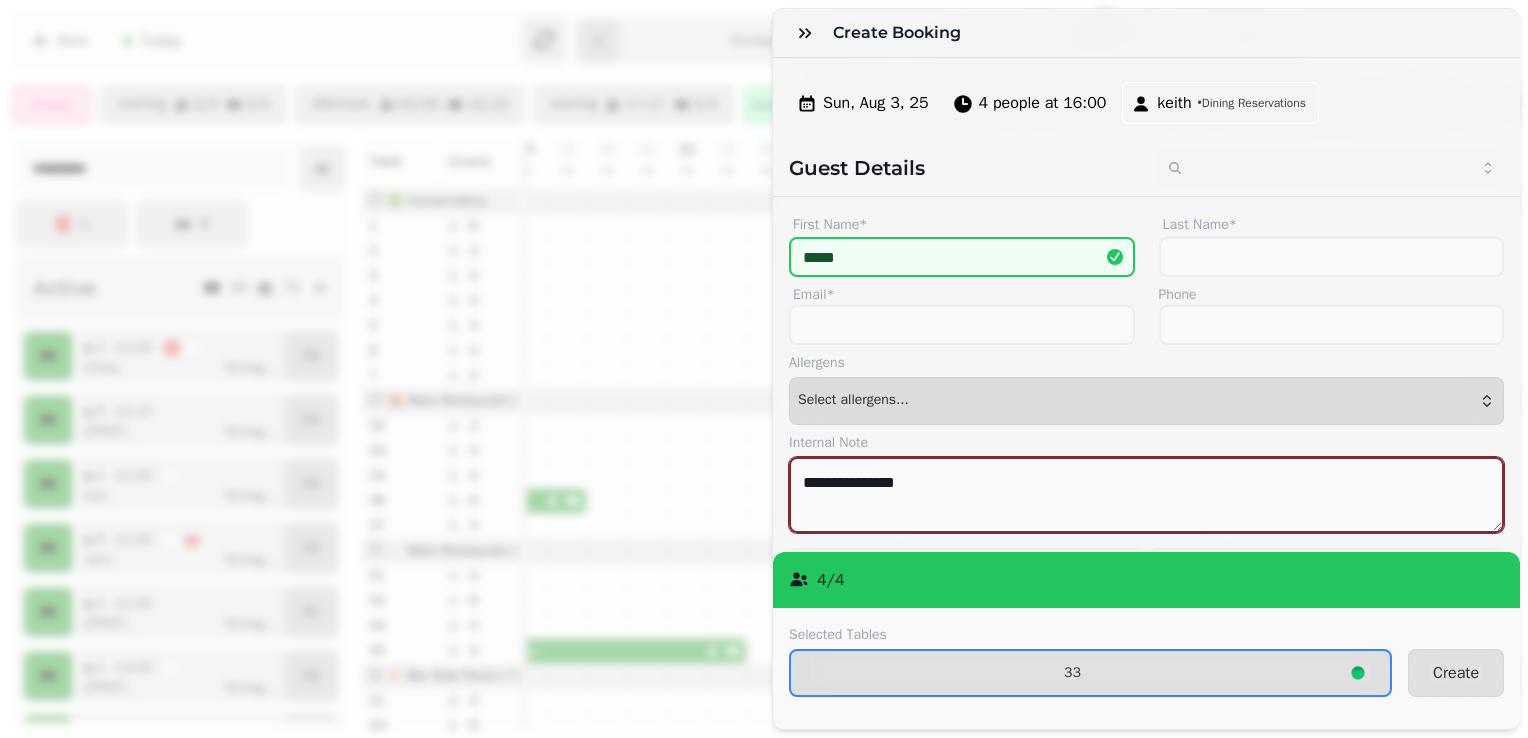 type on "**********" 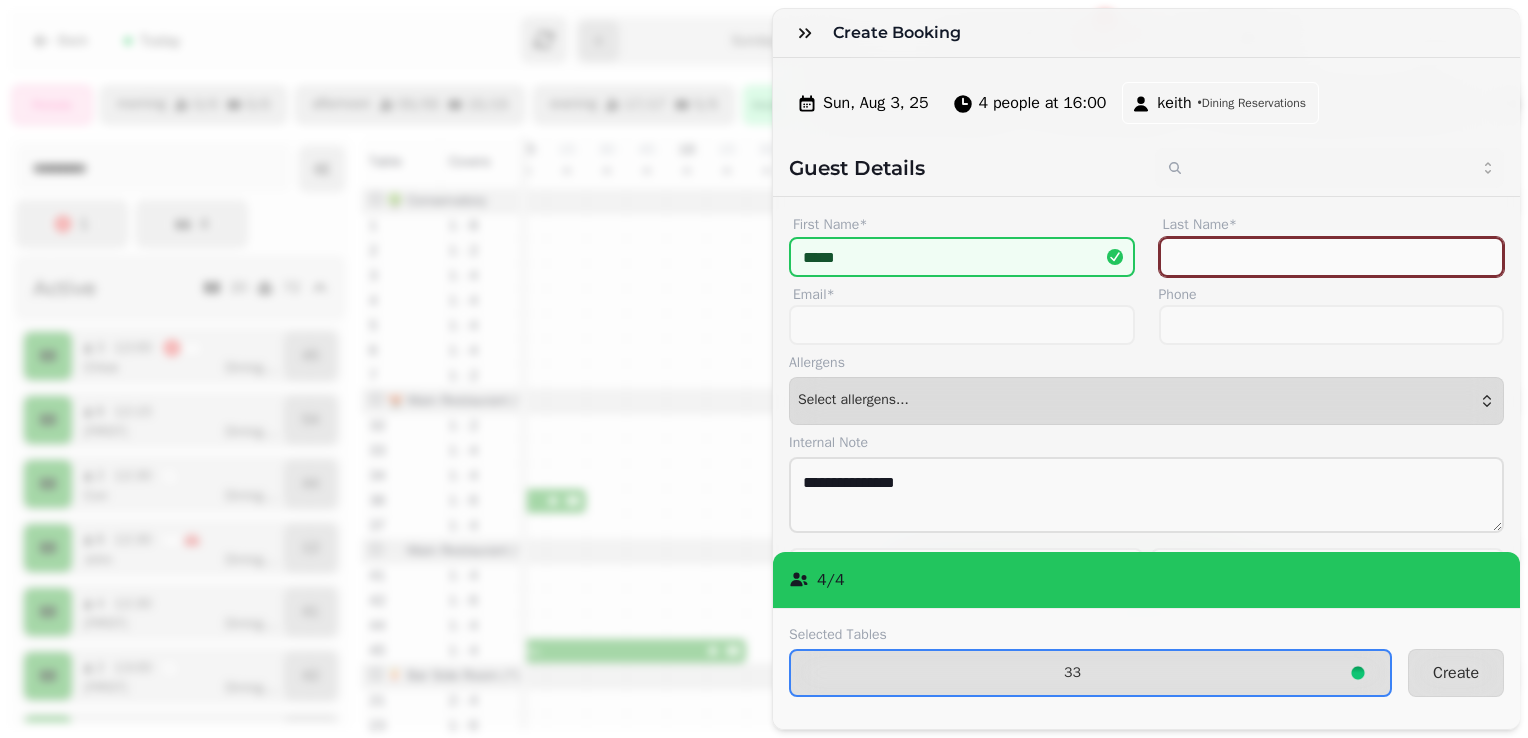 click on "Last Name*" at bounding box center [1332, 257] 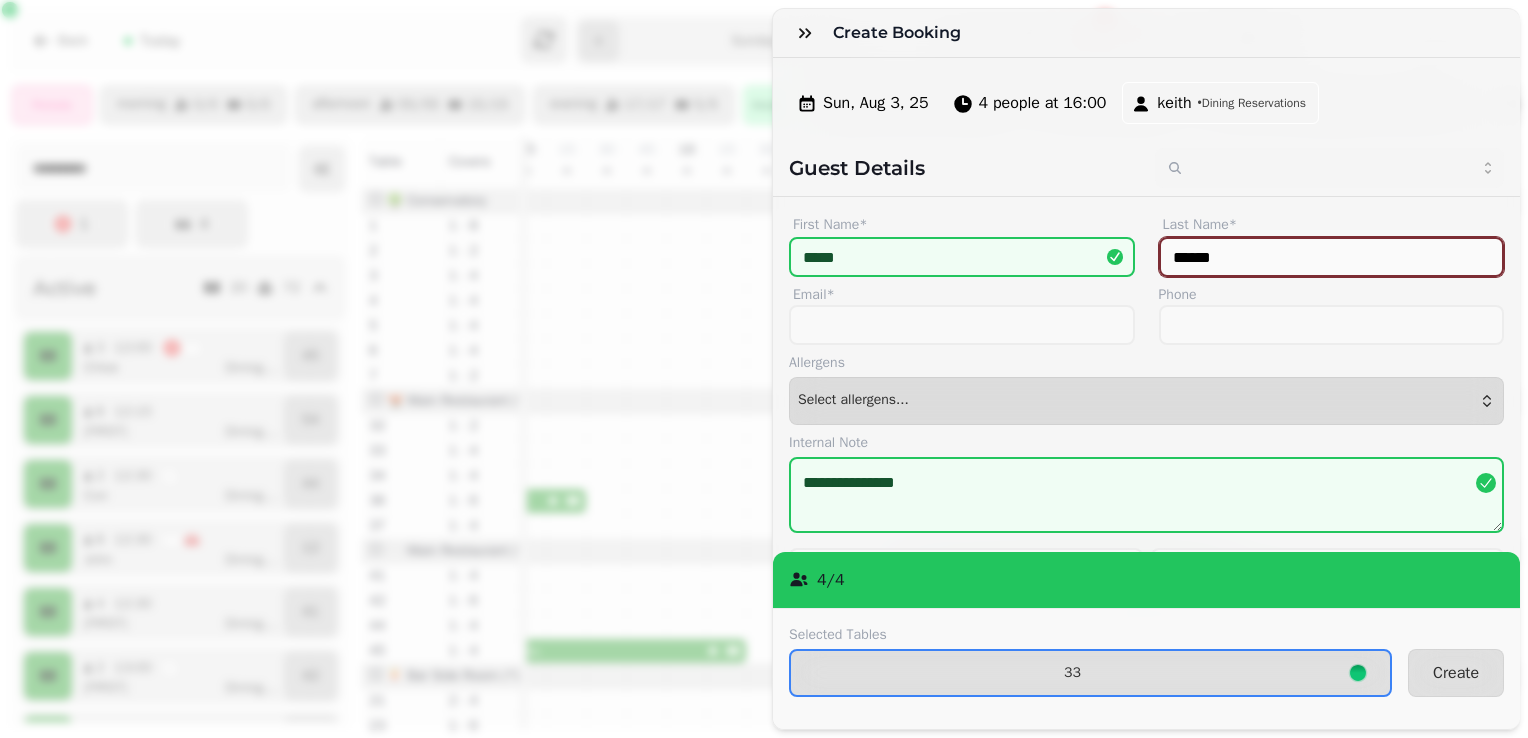 click on "******" at bounding box center [1332, 257] 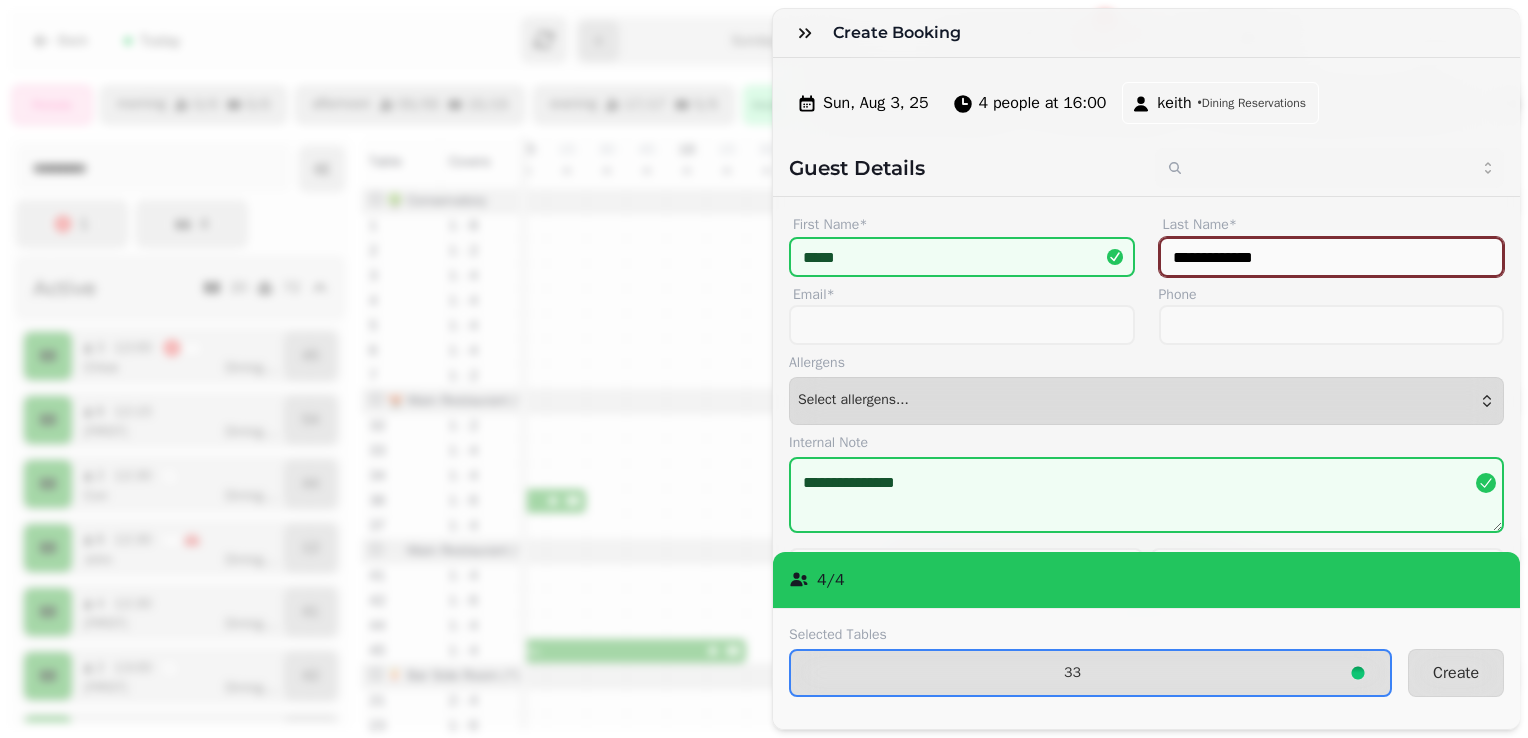 type on "**********" 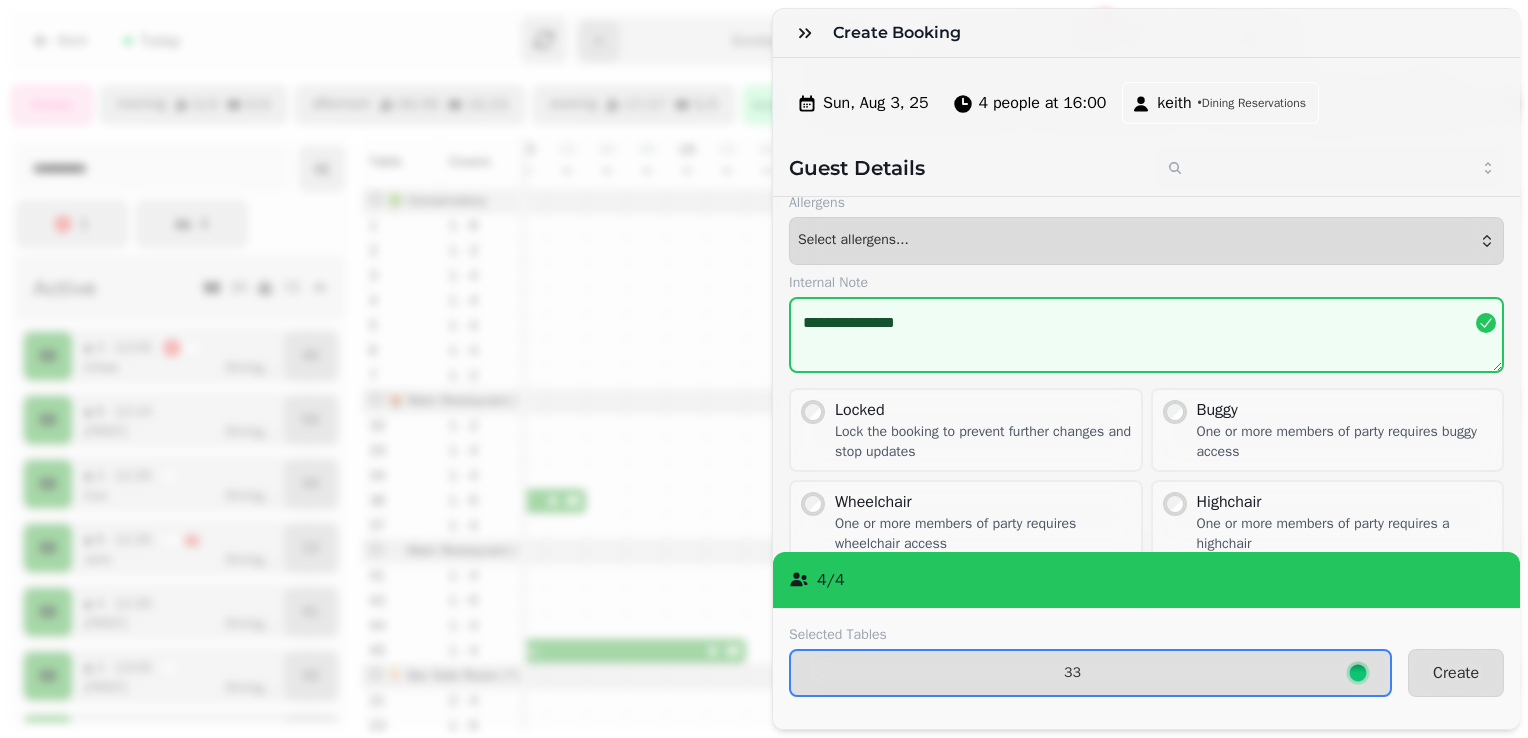 scroll, scrollTop: 200, scrollLeft: 0, axis: vertical 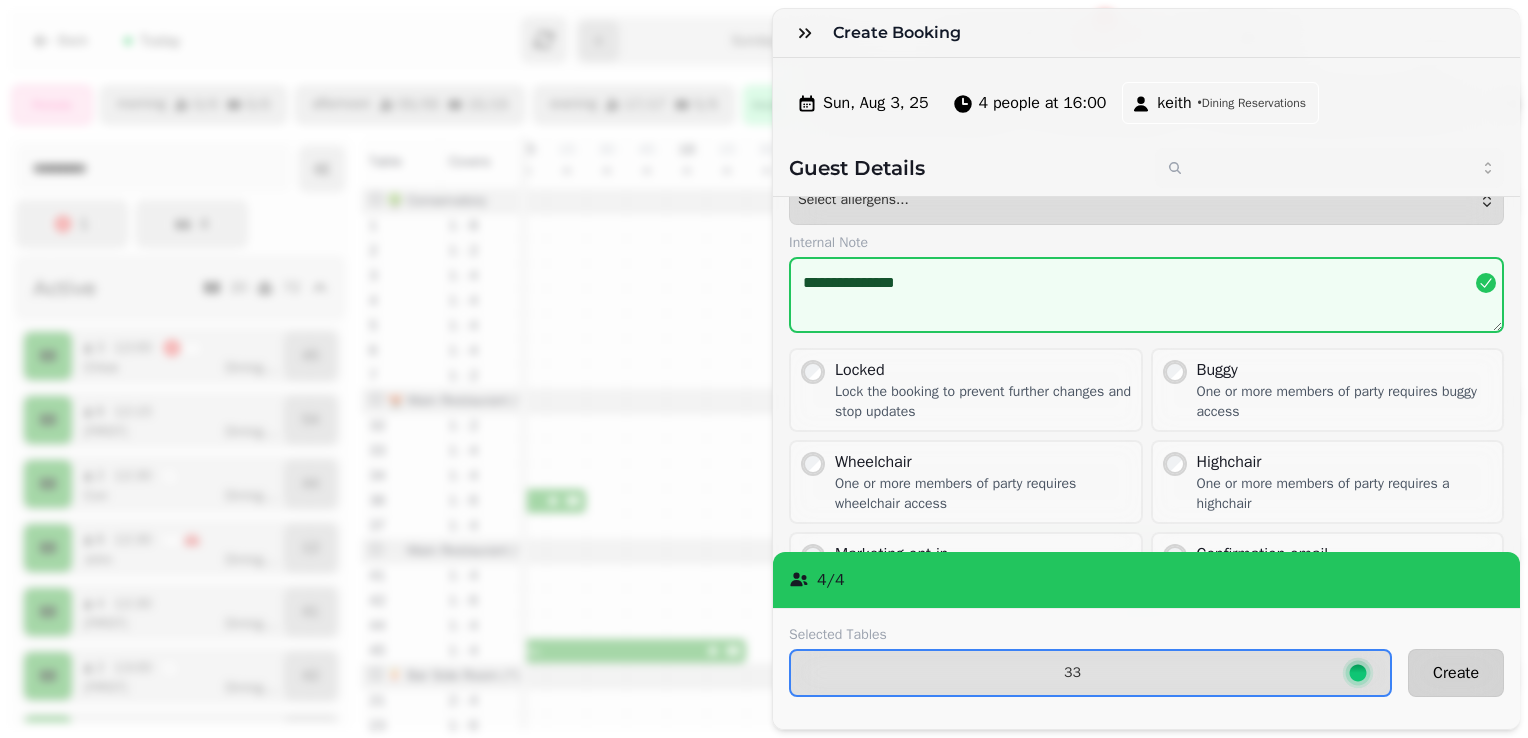 click on "Create" at bounding box center [1456, 673] 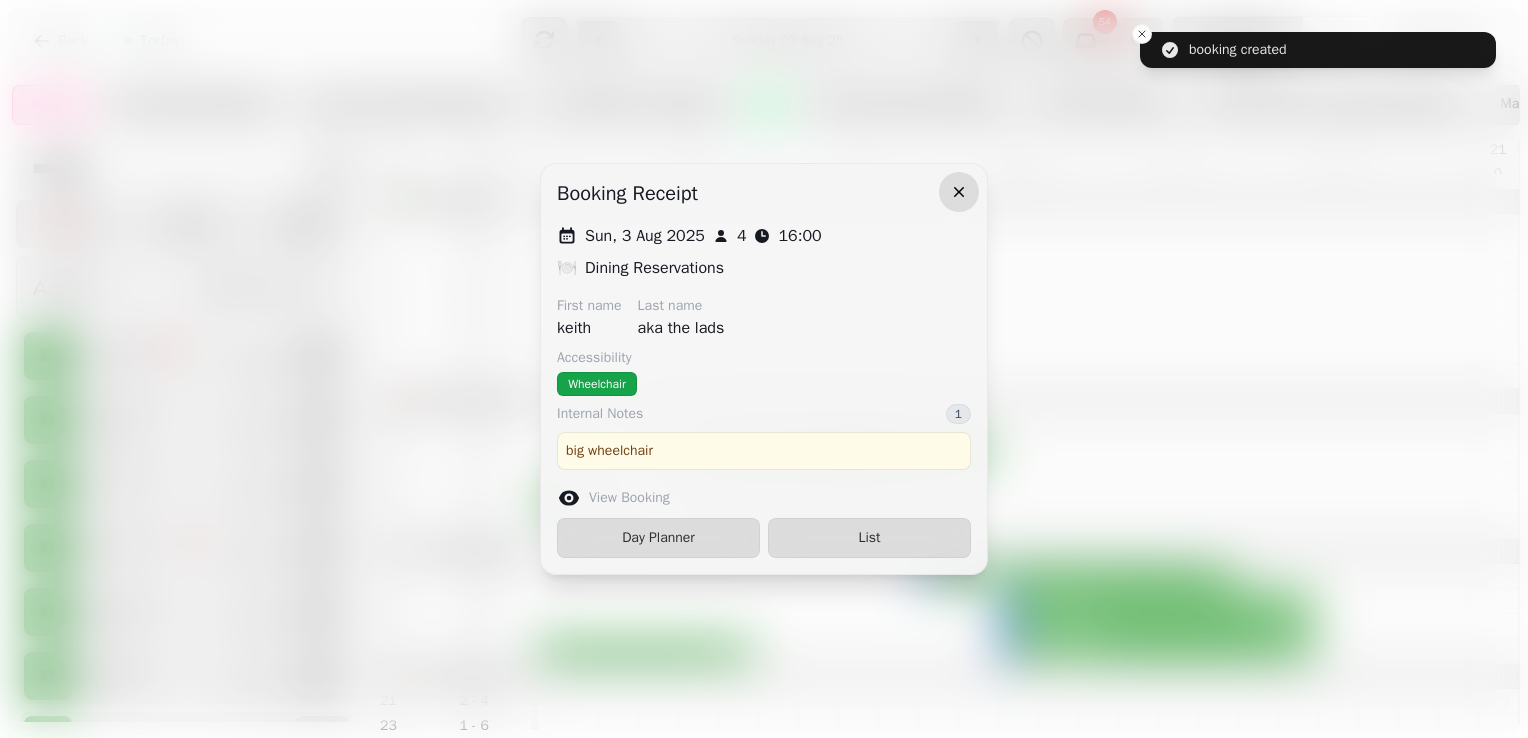 click 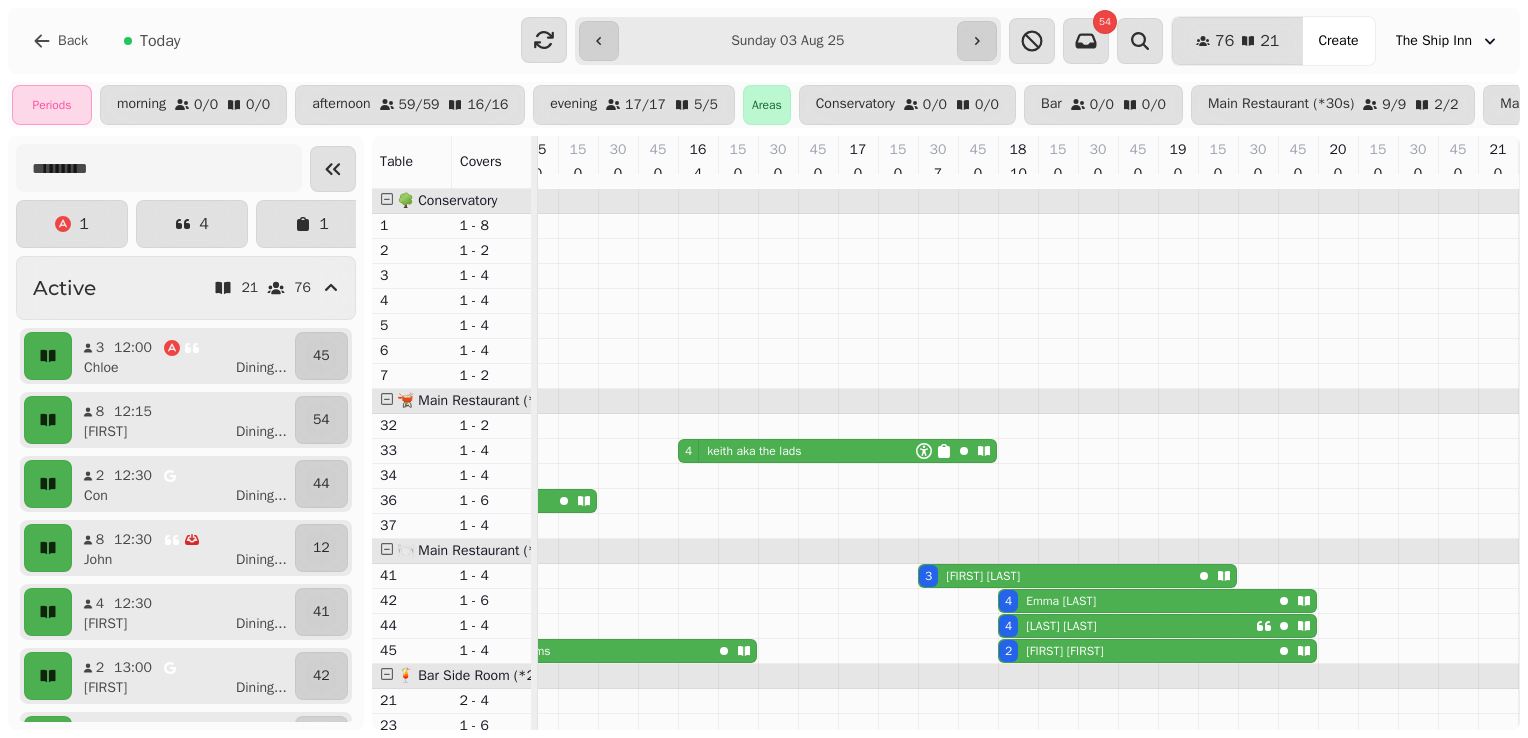 scroll, scrollTop: 42, scrollLeft: 980, axis: both 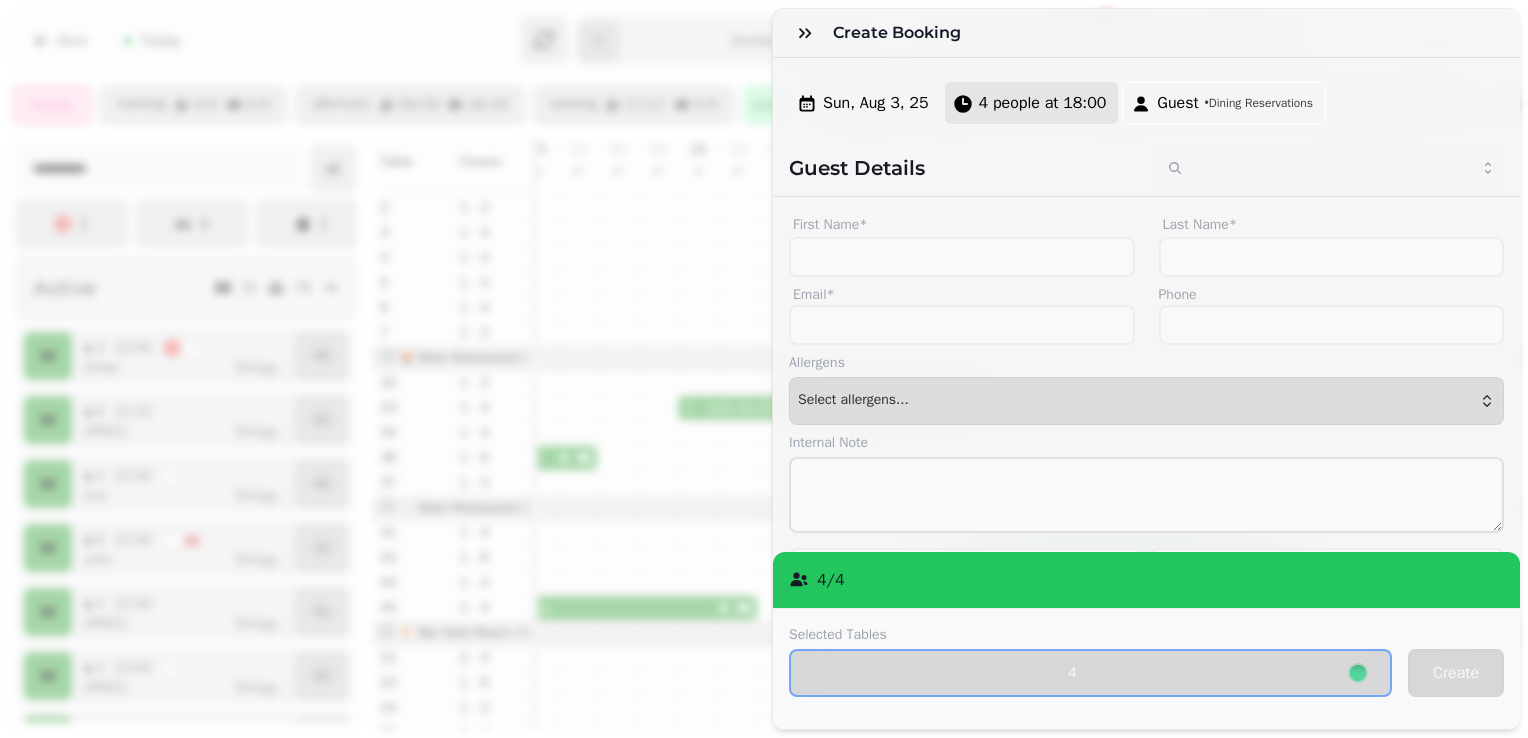 click on "4 people at 18:00" at bounding box center (1043, 103) 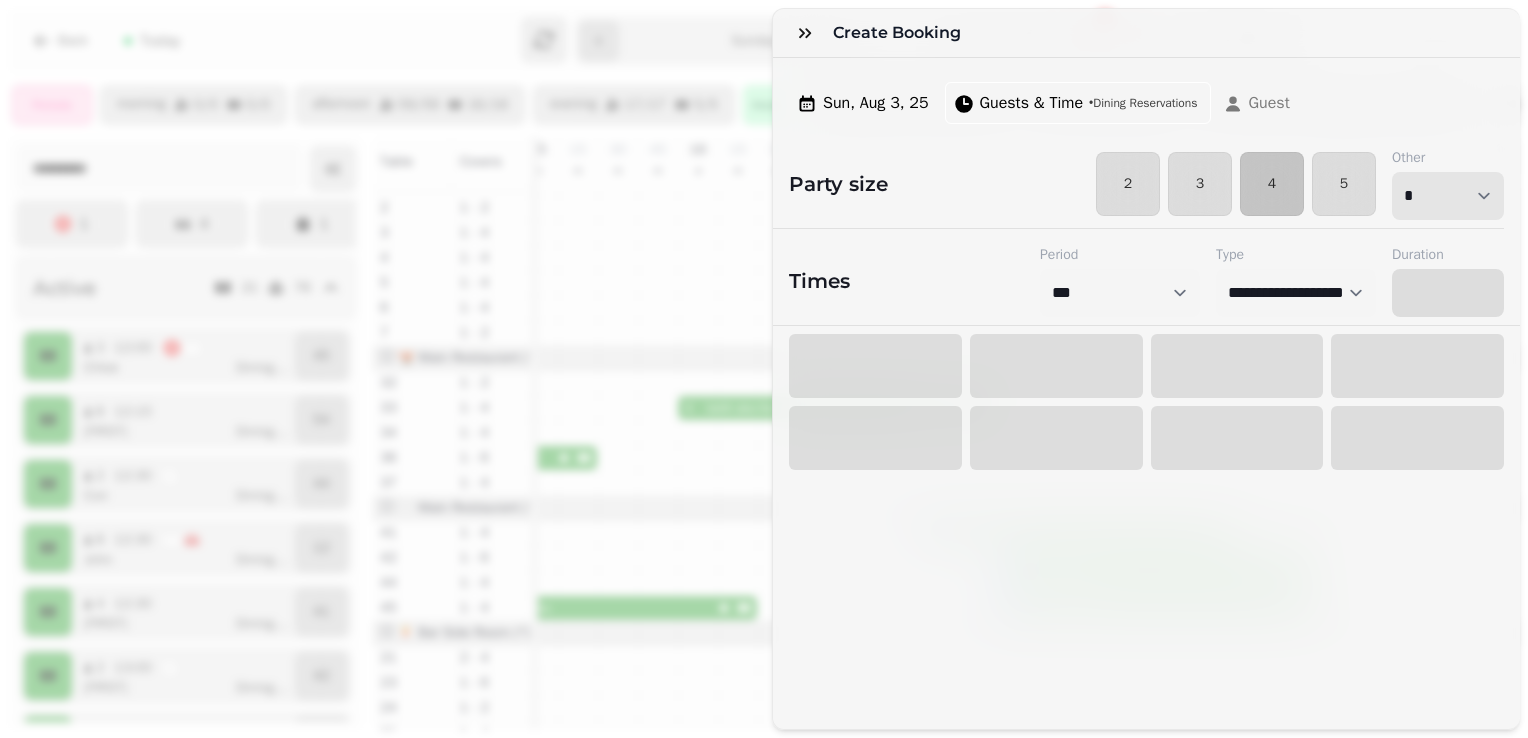 click on "* * * * * * * * * ** ** ** ** ** ** ** ** ** ** ** ** ** ** ** ** ** ** ** ** ** ** ** ** ** ** ** ** ** ** ** ** ** ** ** ** ** ** ** ** ** ** ** ** ** ** ** ** ** ** ** ** ** ** ** ** ** ** ** ** ** ** ** ** ** ** ** ** ** ** ** ** ** ** ** ** ** ** ** ** ** ** ** ** ** ** ** ** ** ** *** *** *** *** *** *** *** *** *** *** *** *** *** *** *** *** *** *** *** *** ***" at bounding box center [1448, 196] 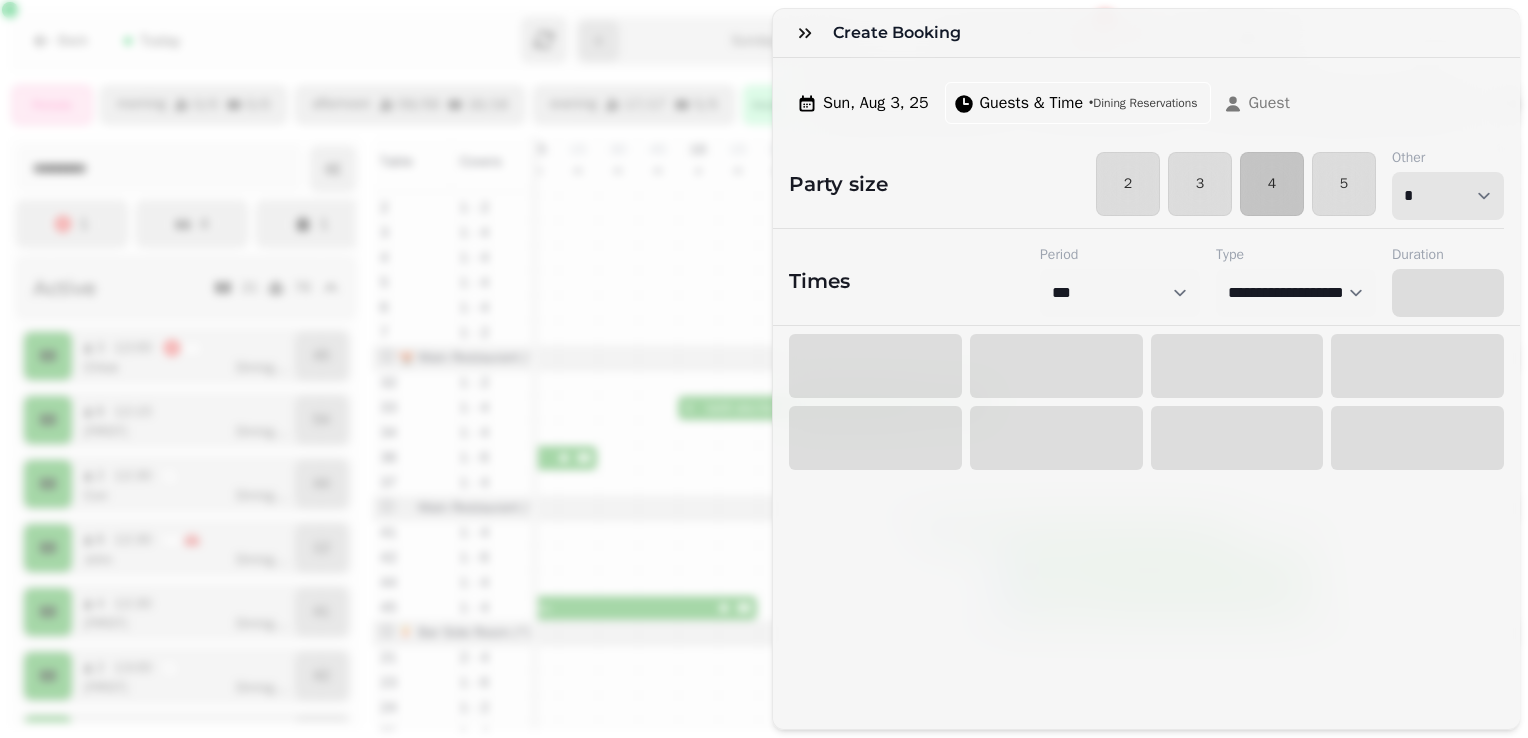 select on "****" 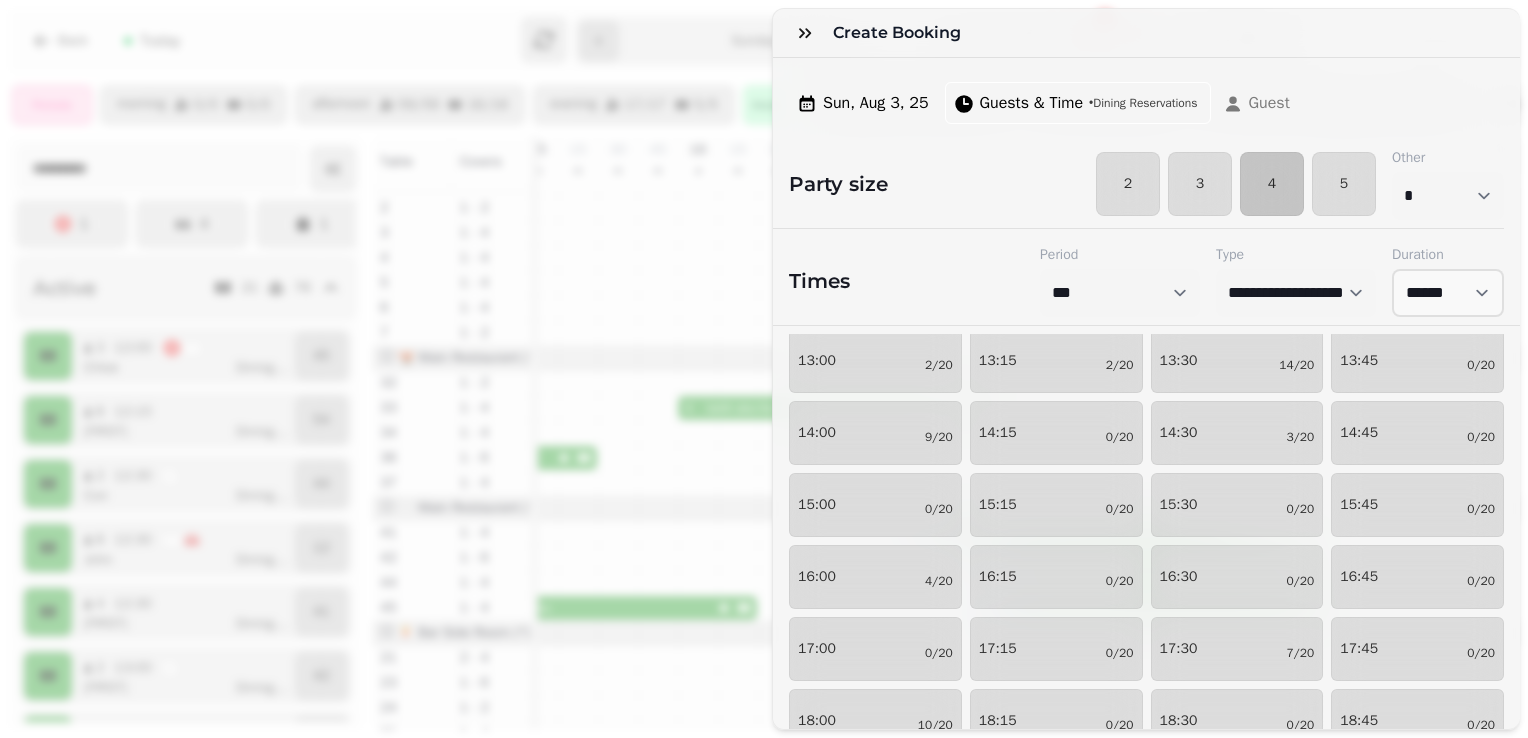 scroll, scrollTop: 97, scrollLeft: 0, axis: vertical 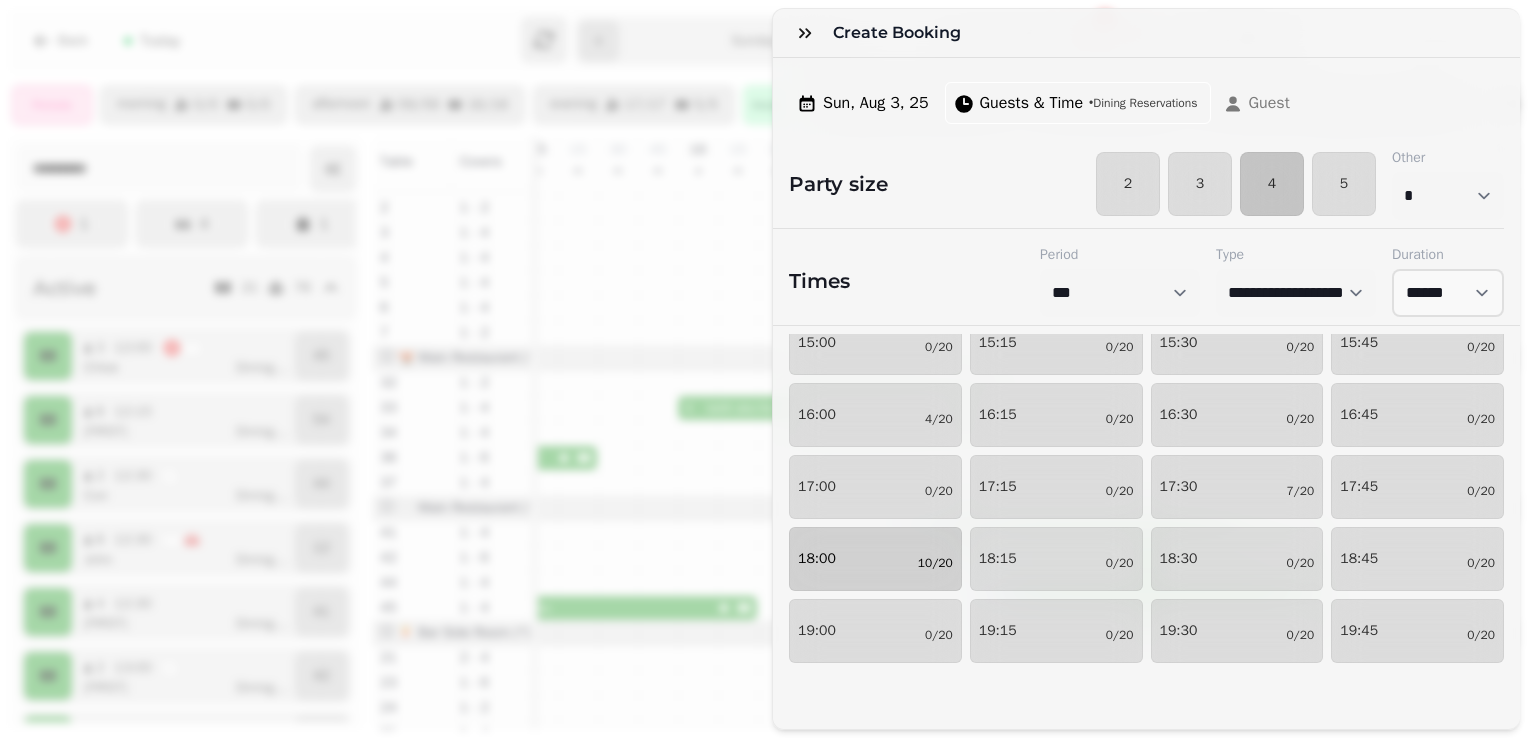 click on "18:00 10/20" at bounding box center [875, 559] 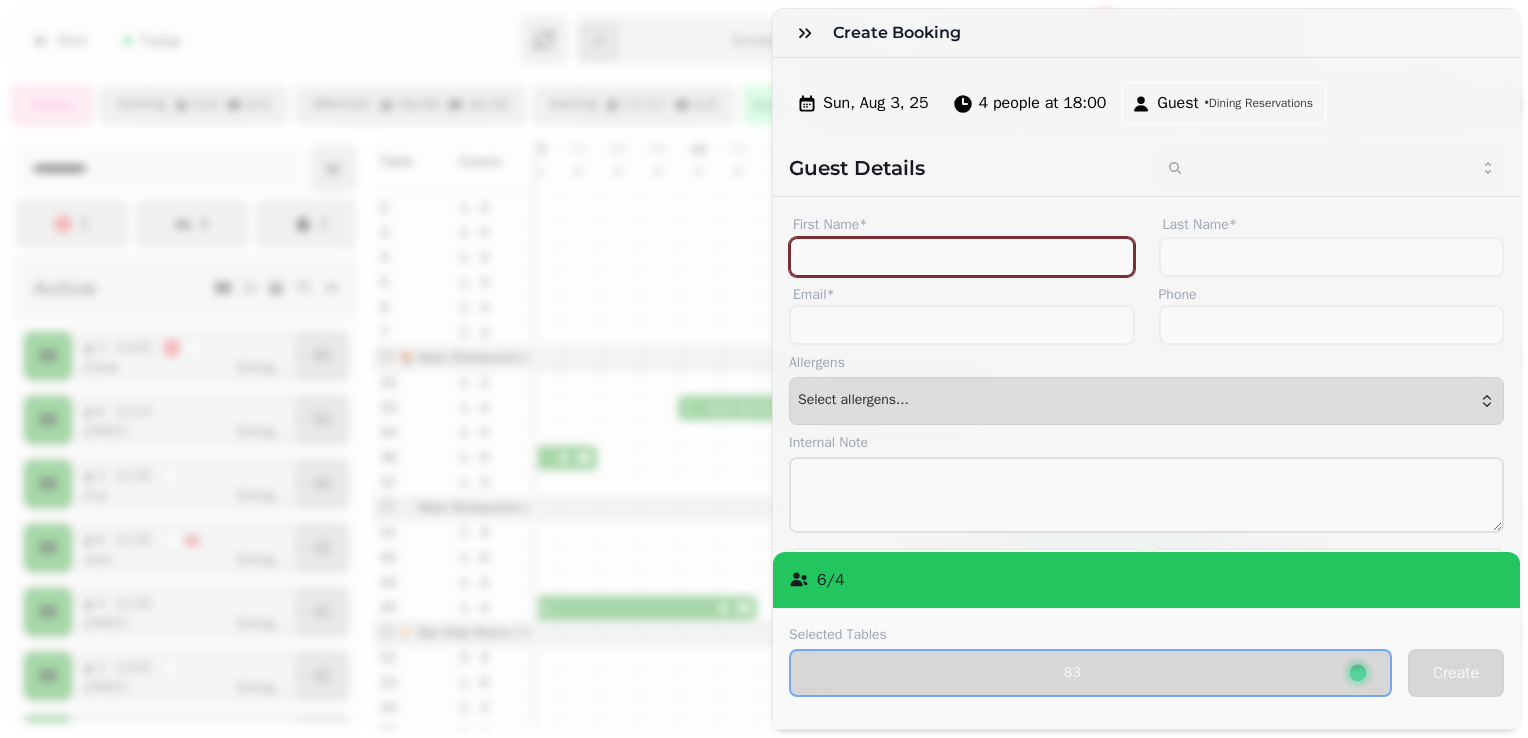 click on "First Name*" at bounding box center [962, 257] 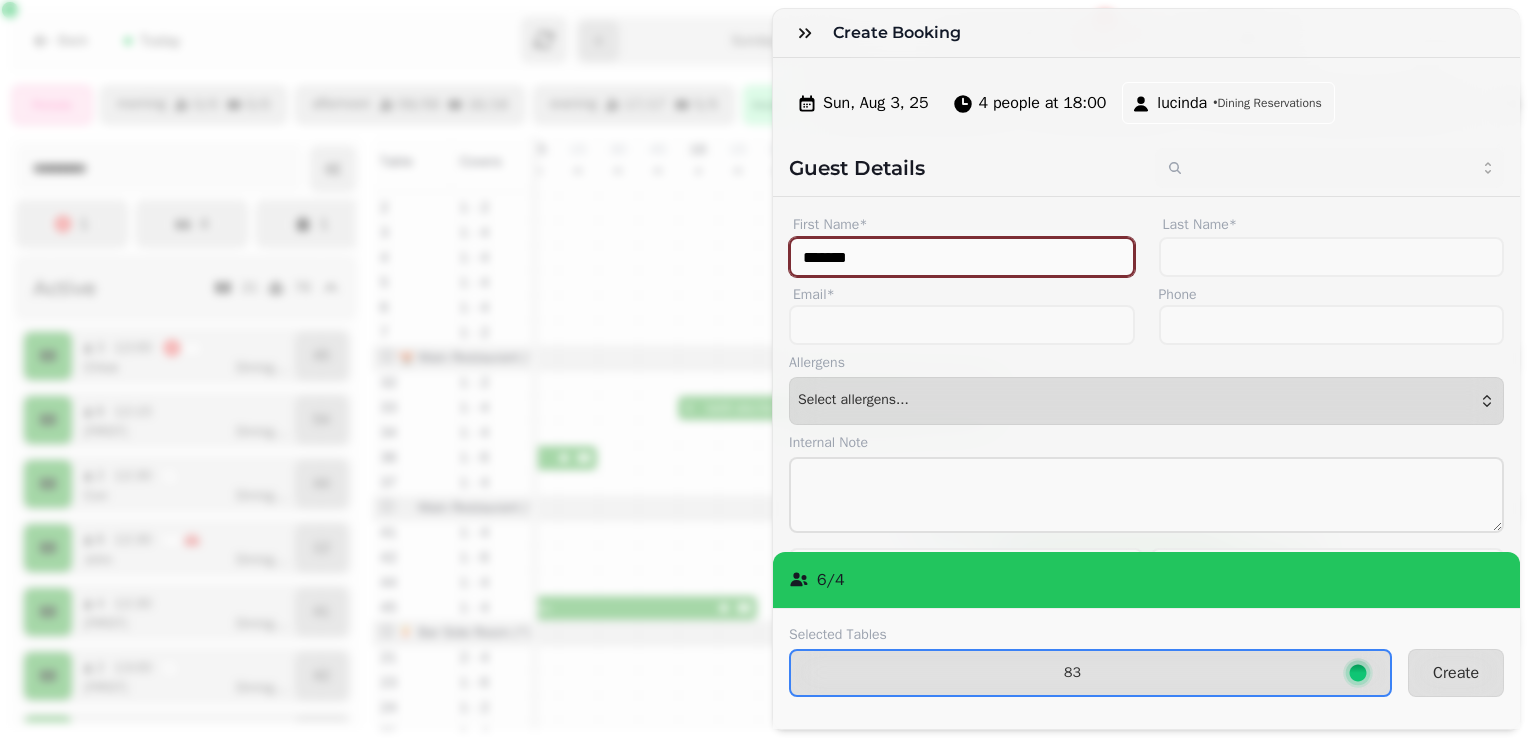 type on "*******" 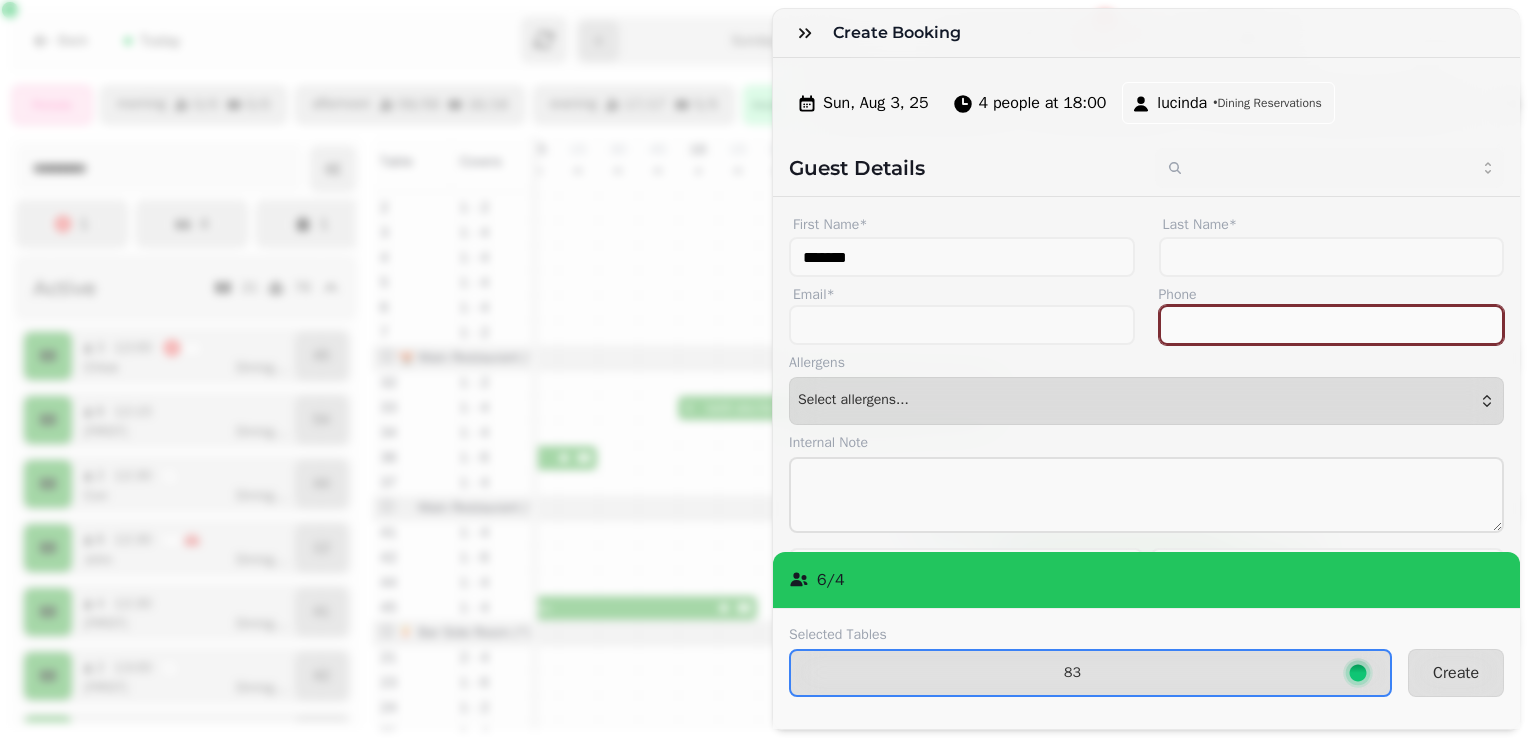 click on "Phone" at bounding box center (1332, 325) 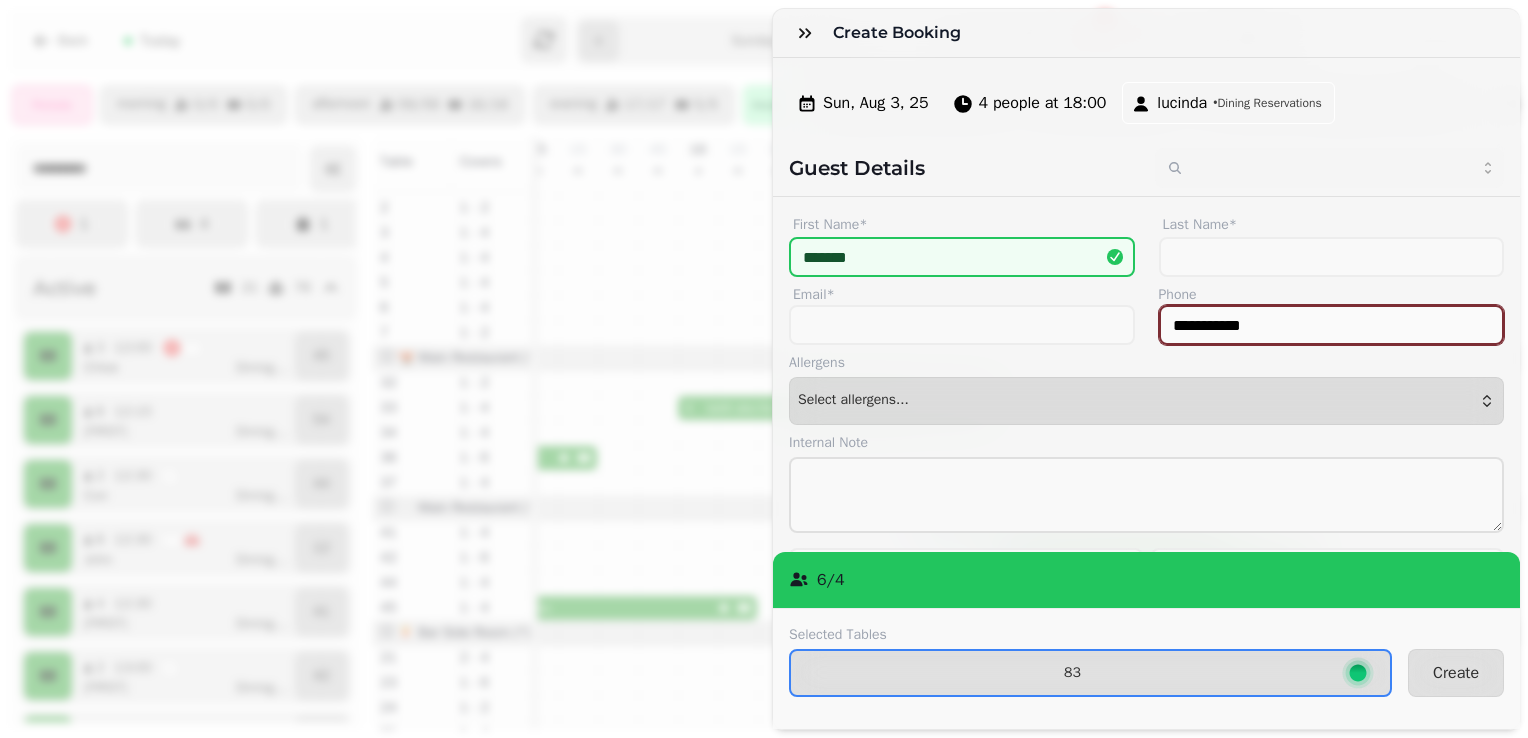type on "**********" 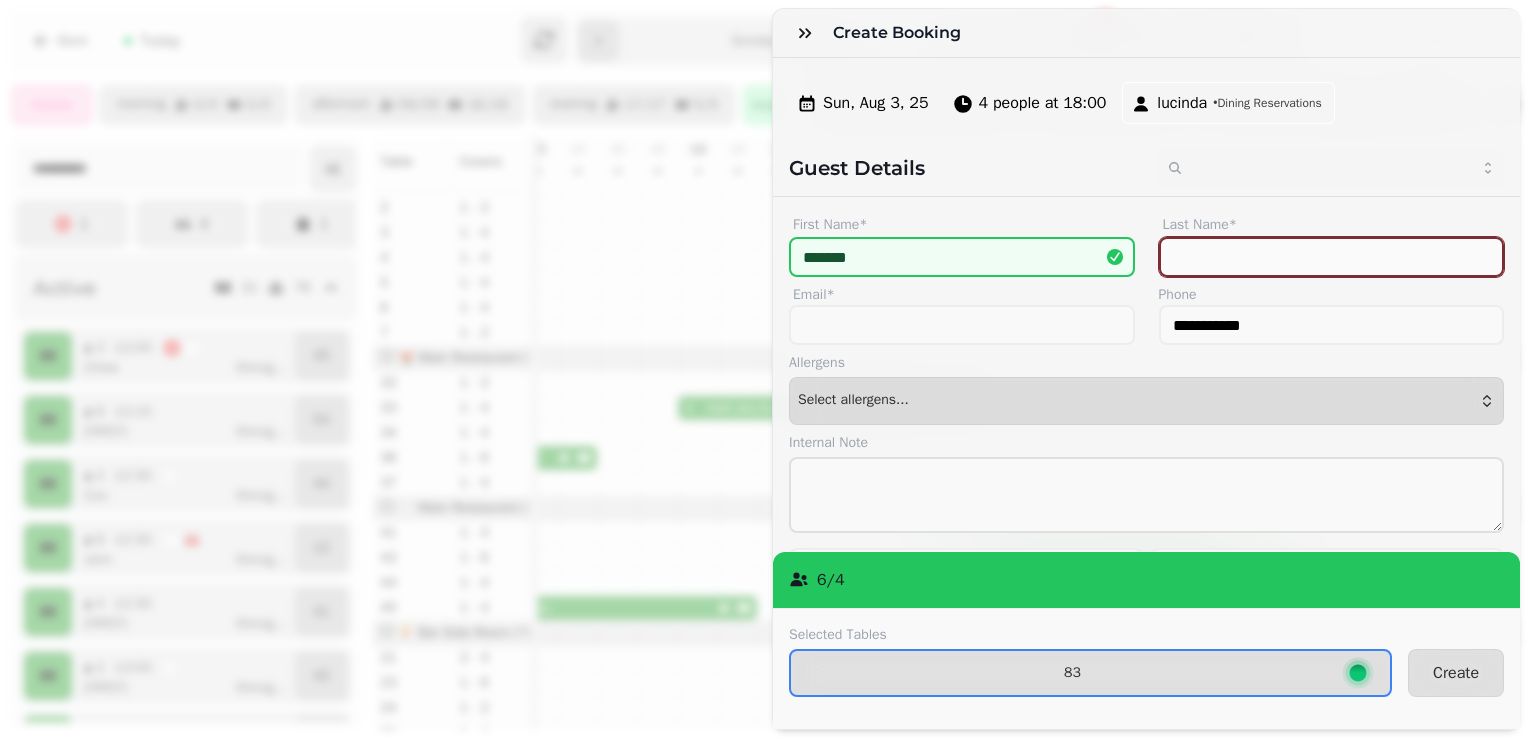 click on "Last Name*" at bounding box center (1332, 257) 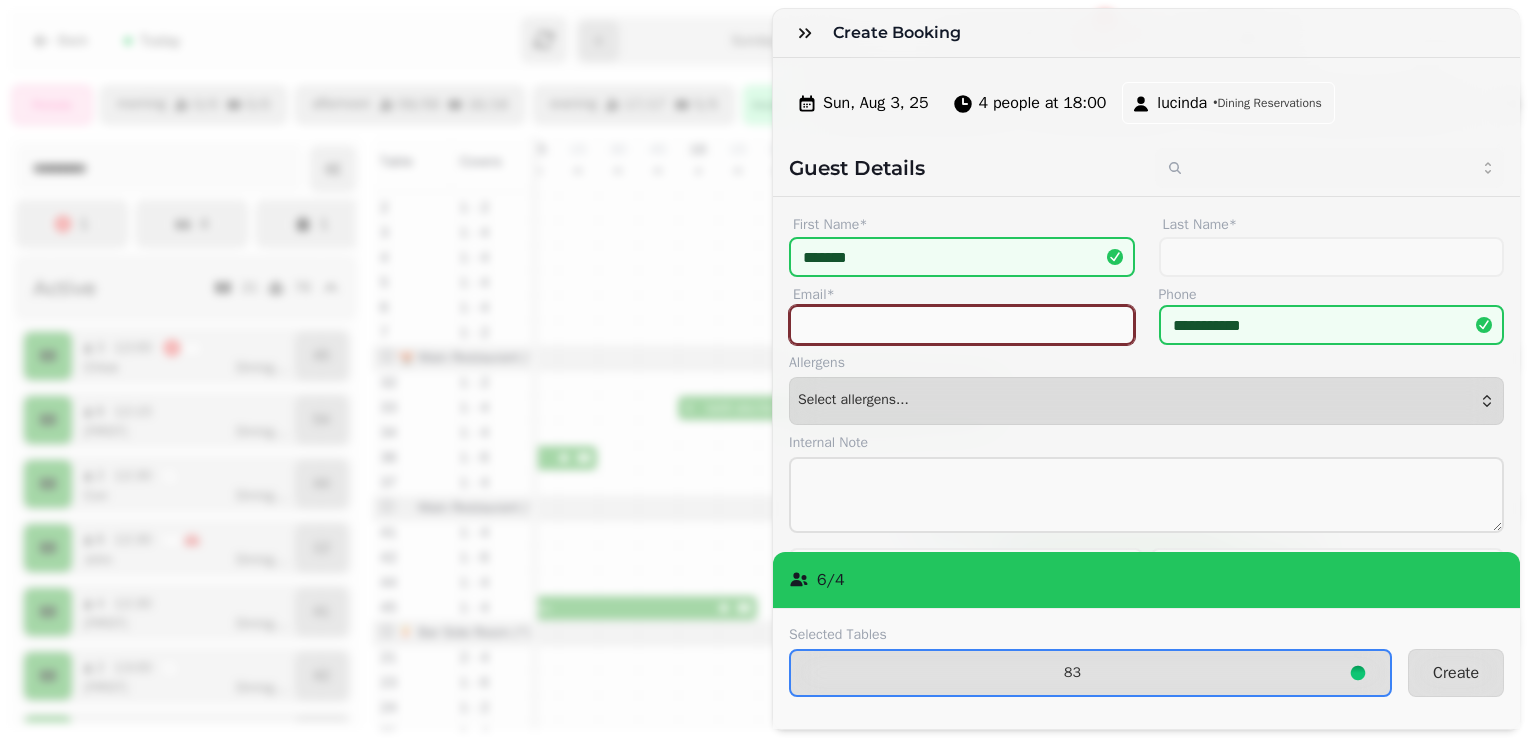 click on "Email*" at bounding box center (962, 325) 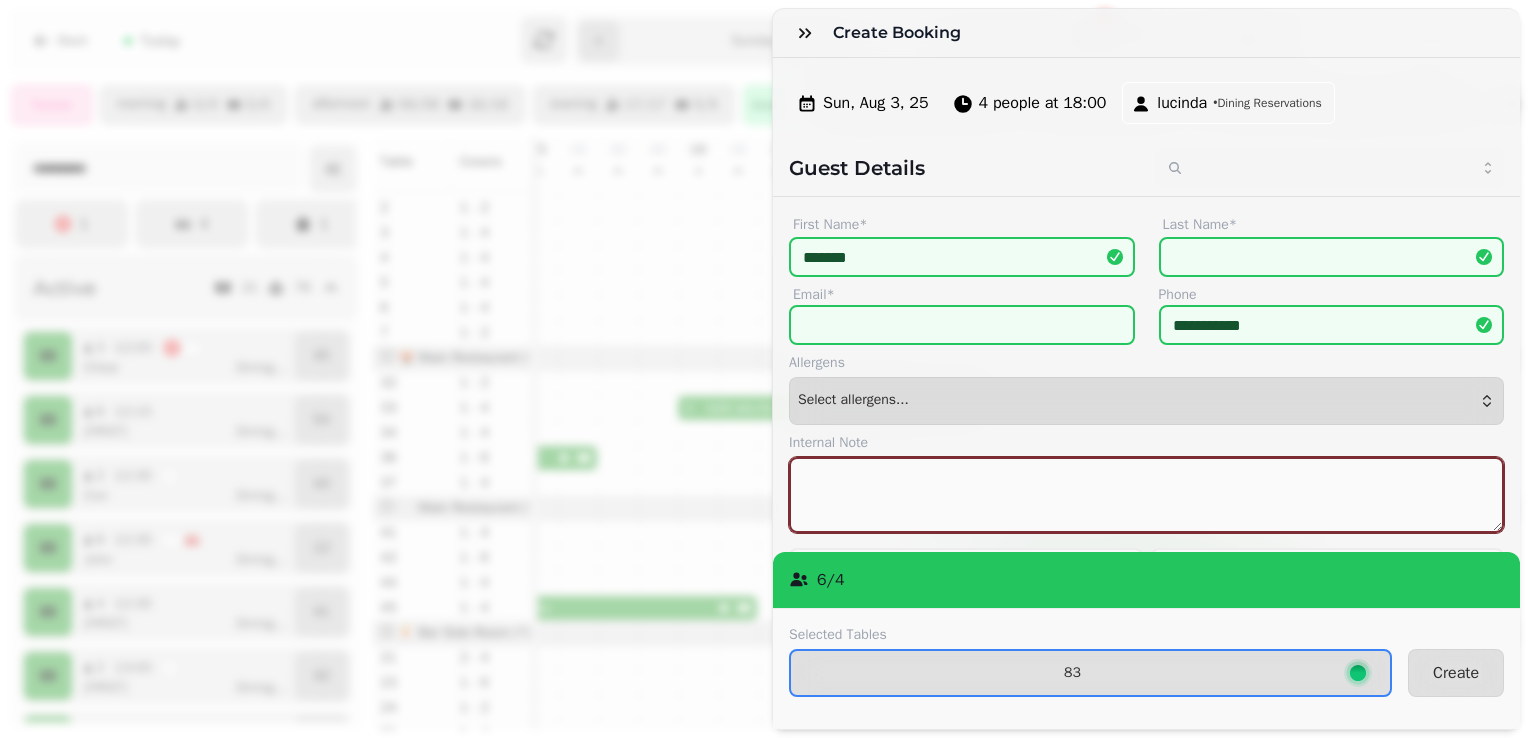 click at bounding box center (1146, 495) 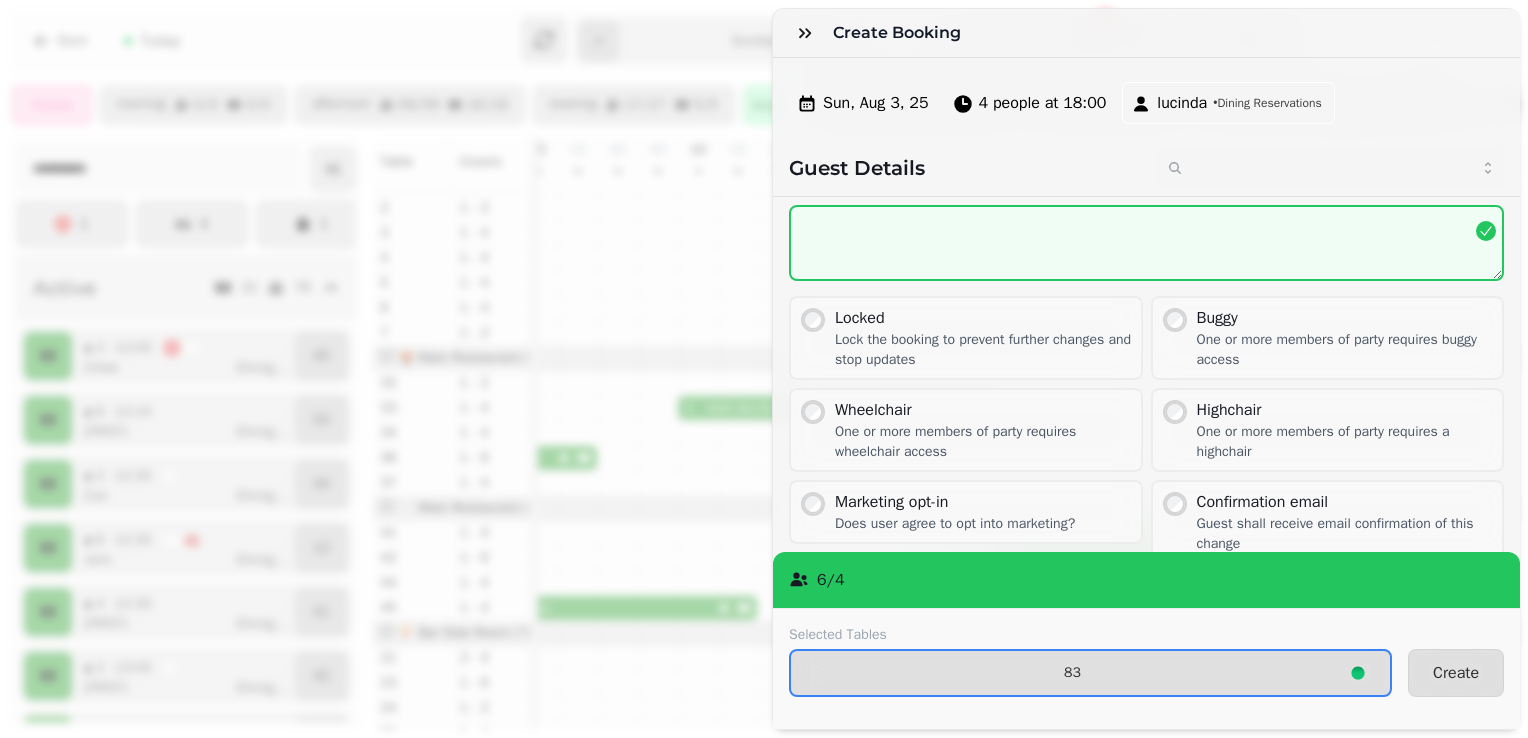 scroll, scrollTop: 256, scrollLeft: 0, axis: vertical 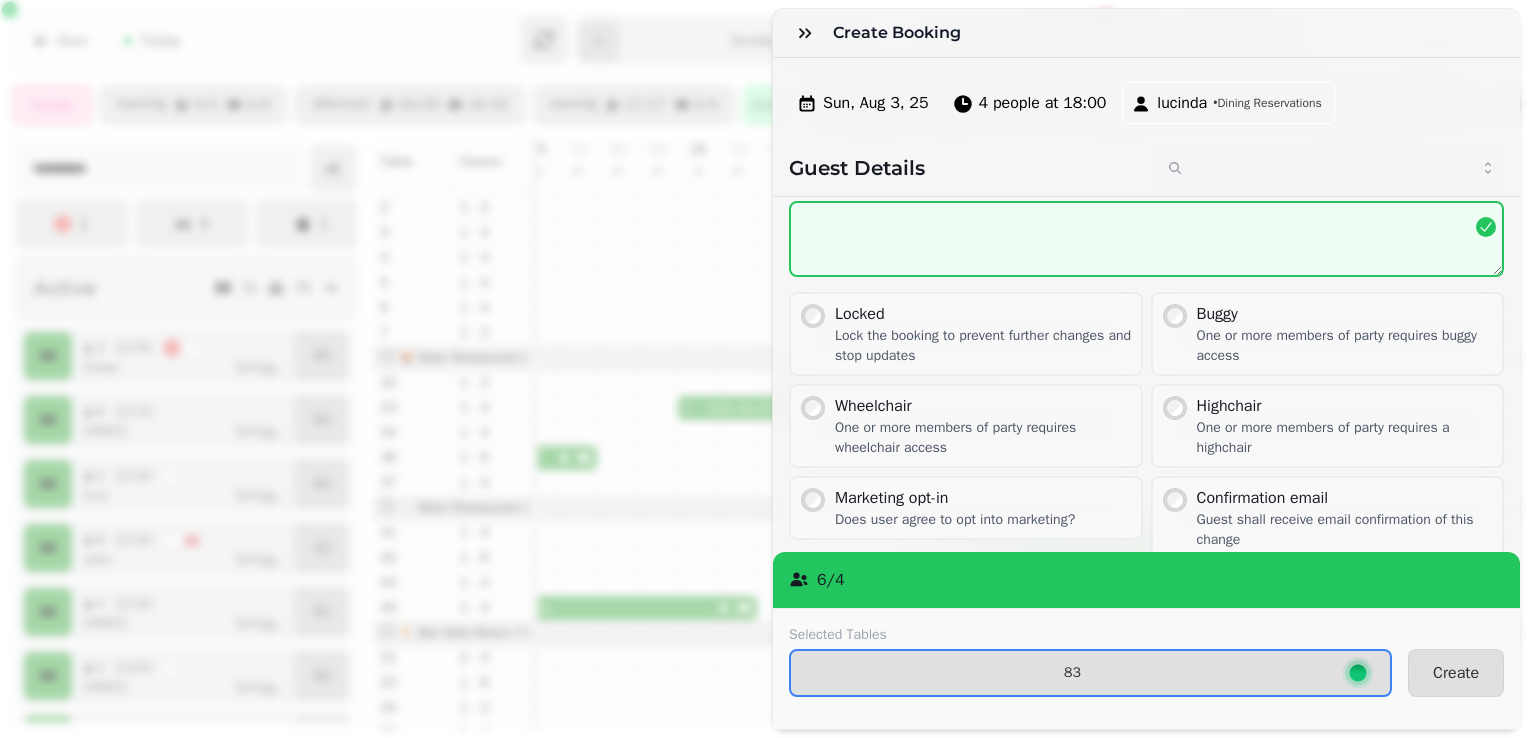 click on "Highchair One or more members of party requires a highchair" at bounding box center (1328, 426) 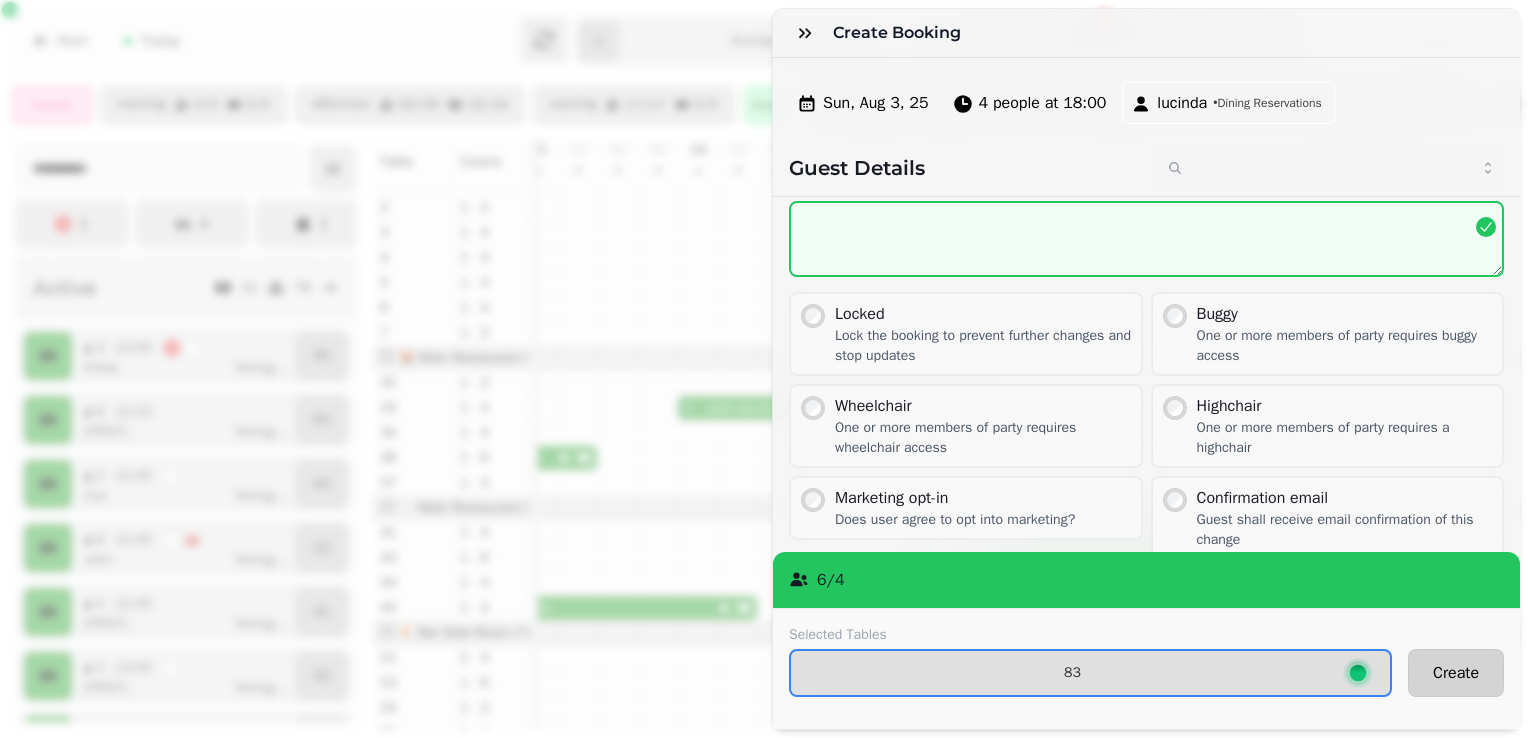 click on "Create" at bounding box center [1456, 673] 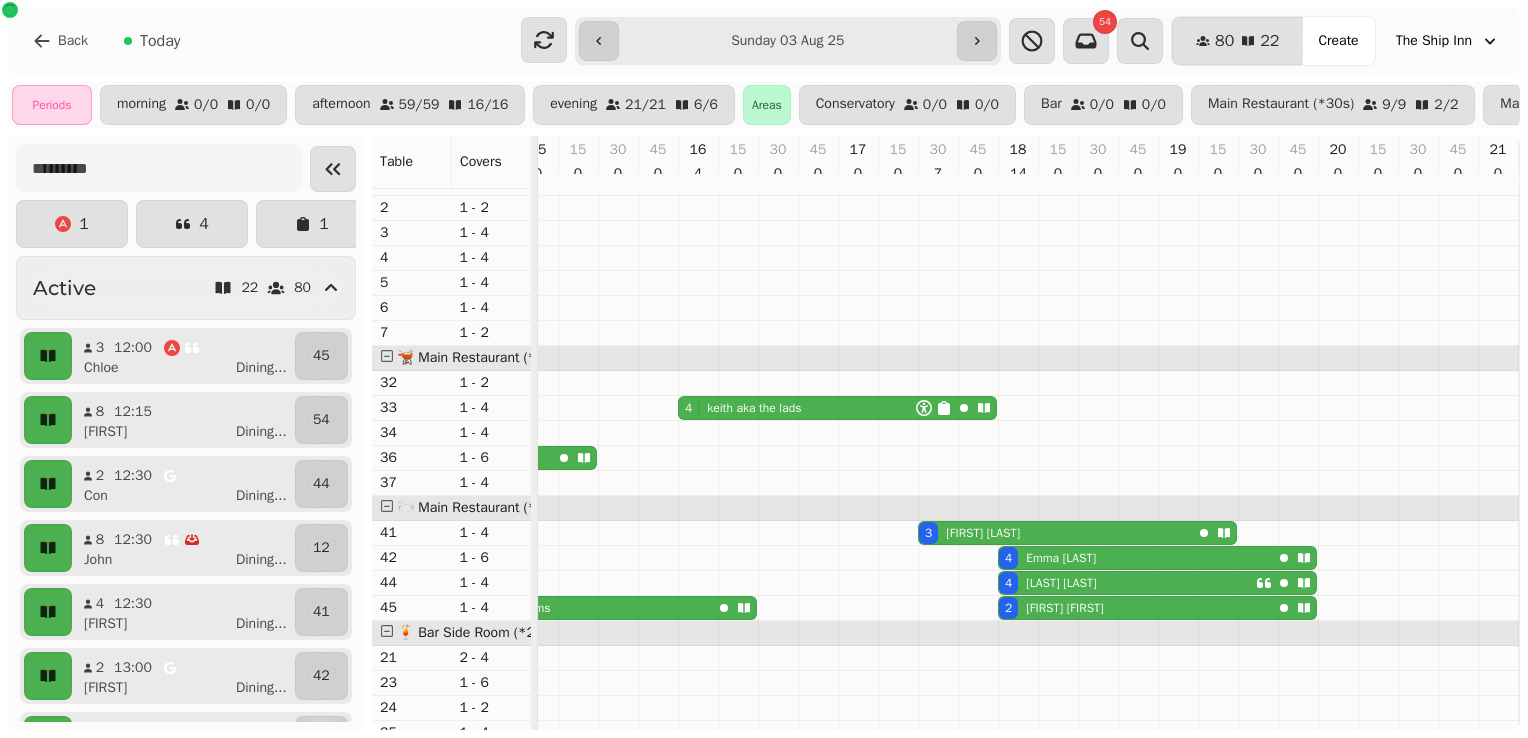 scroll, scrollTop: 403, scrollLeft: 980, axis: both 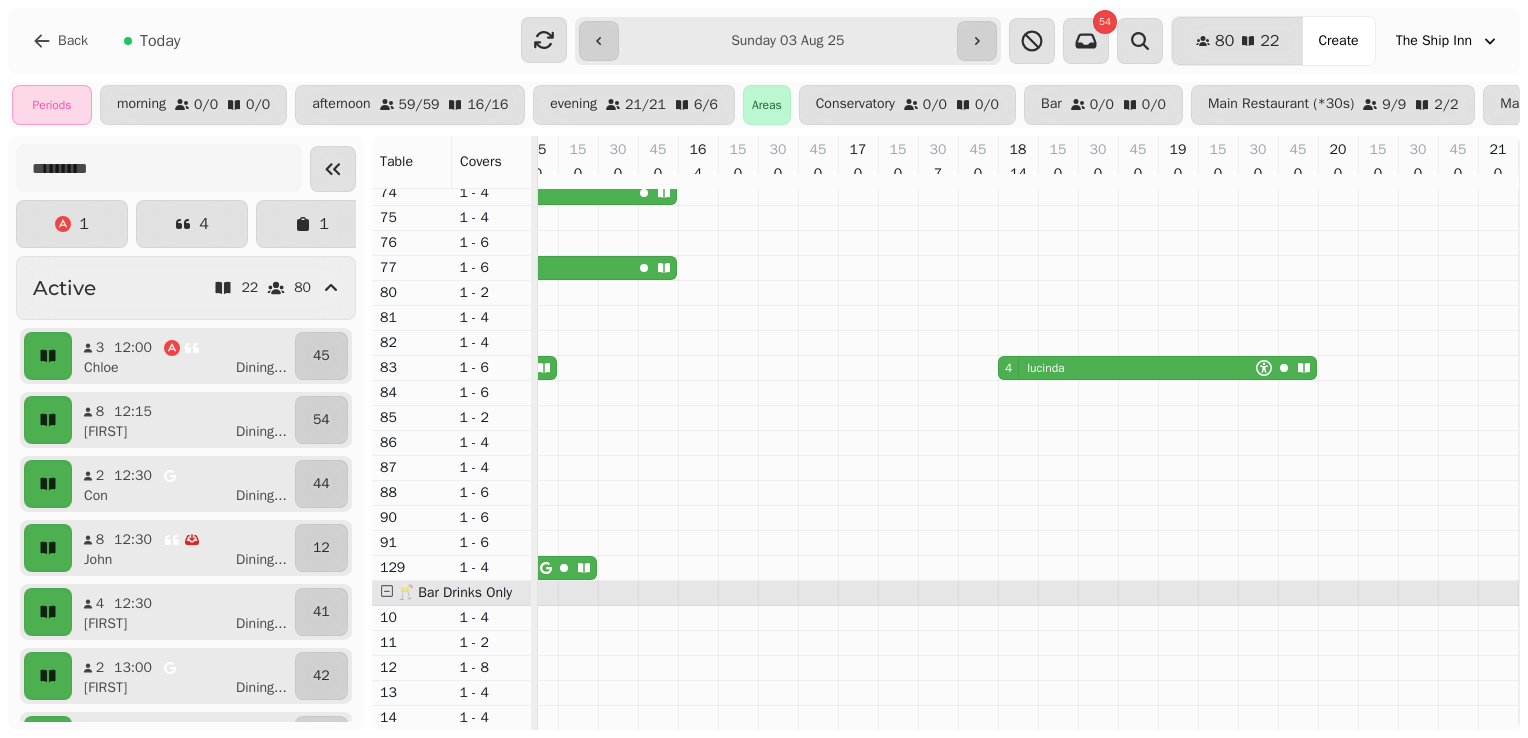 click on "lucinda" at bounding box center [1045, 368] 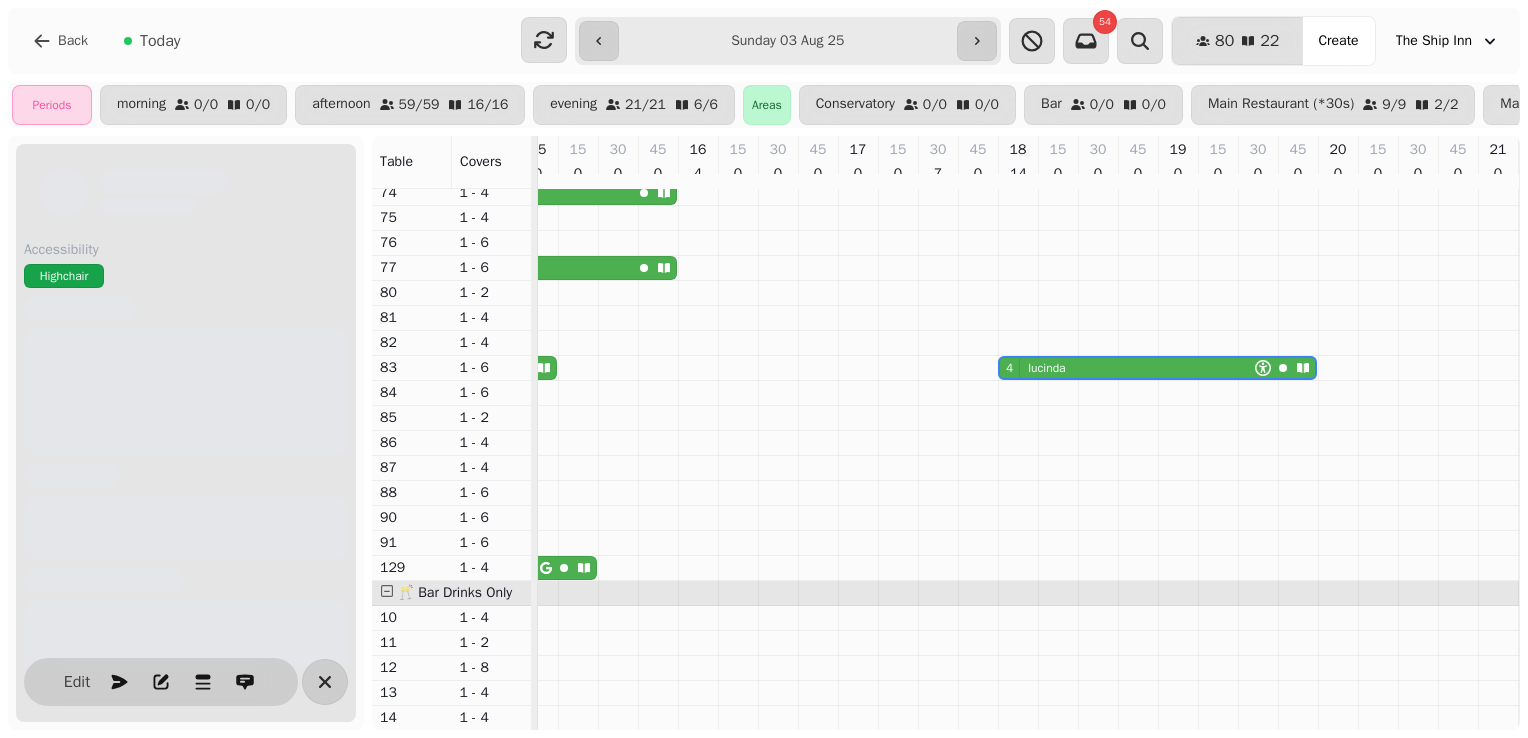 scroll, scrollTop: 0, scrollLeft: 1153, axis: horizontal 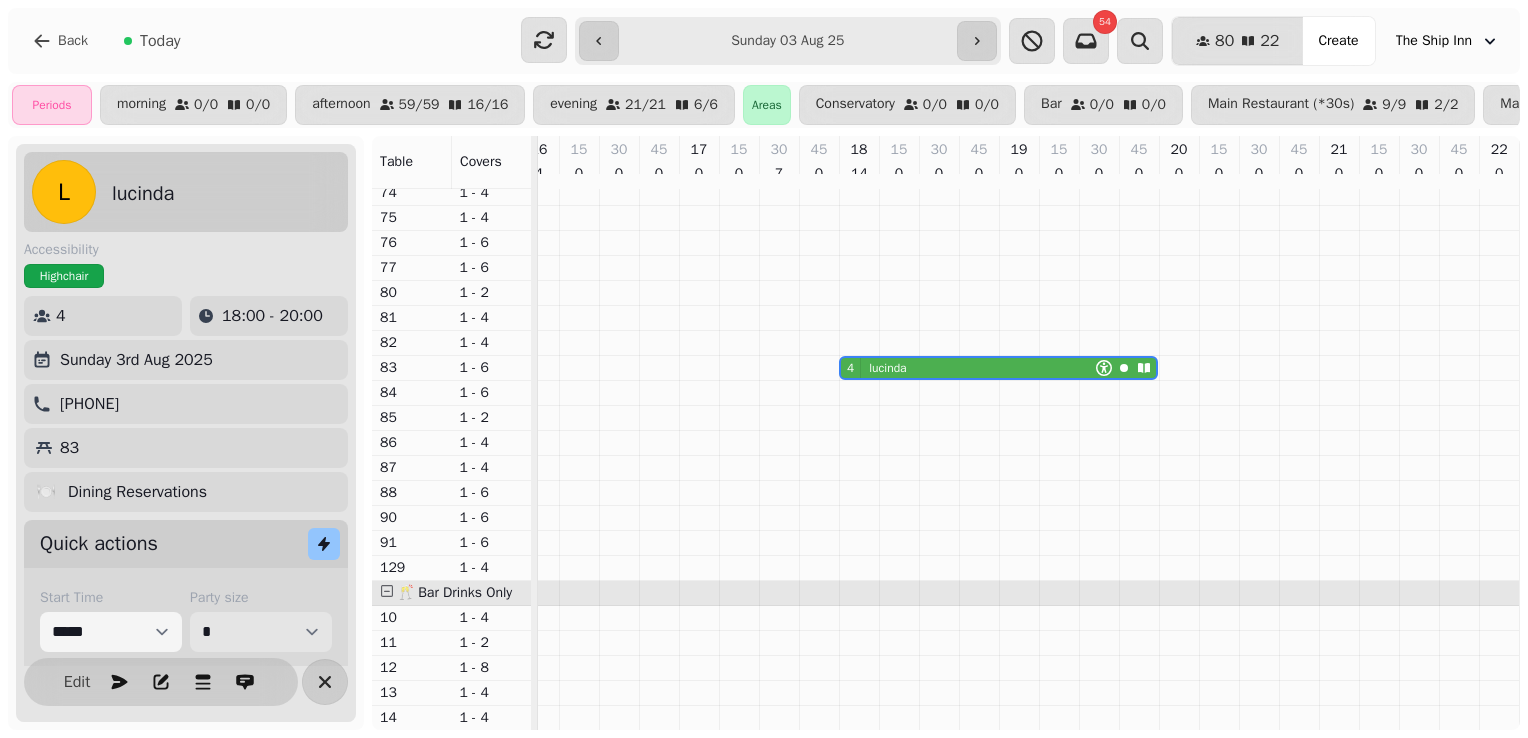 click on "* * * * * * * * * ** ** ** ** ** ** ** ** ** ** ** ** ** ** ** ** ** ** ** ** ** ** ** ** ** ** ** ** ** ** ** ** ** ** ** ** ** ** ** ** ** ** ** ** ** ** ** ** ** ** ** ** ** ** ** ** ** ** ** ** ** ** ** ** ** ** ** ** ** ** ** ** ** ** ** ** ** ** ** ** ** ** ** ** ** ** ** ** ** ** *** *** *** *** *** *** *** *** *** *** *** *** *** *** *** *** *** *** *** *** *** *** *** *** *** *** *** *** *** *** *** *** *** *** *** *** *** *** *** *** *** *** *** *** *** *** *** *** *** *** *** *** *** *** *** *** *** *** *** *** *** *** *** *** *** *** *** *** *** *** *** *** *** *** *** *** *** *** *** *** *** *** *** *** *** *** *** *** *** *** *** *** *** *** *** *** *** *** *** *** *** *** *** *** *** *** *** *** *** *** *** *** *** *** *** *** *** *** *** *** *** *** *** *** *** *** *** *** *** *** *** *** *** *** *** *** *** *** *** *** *** *** *** *** *** *** *** *** *** *** ***" at bounding box center (261, 632) 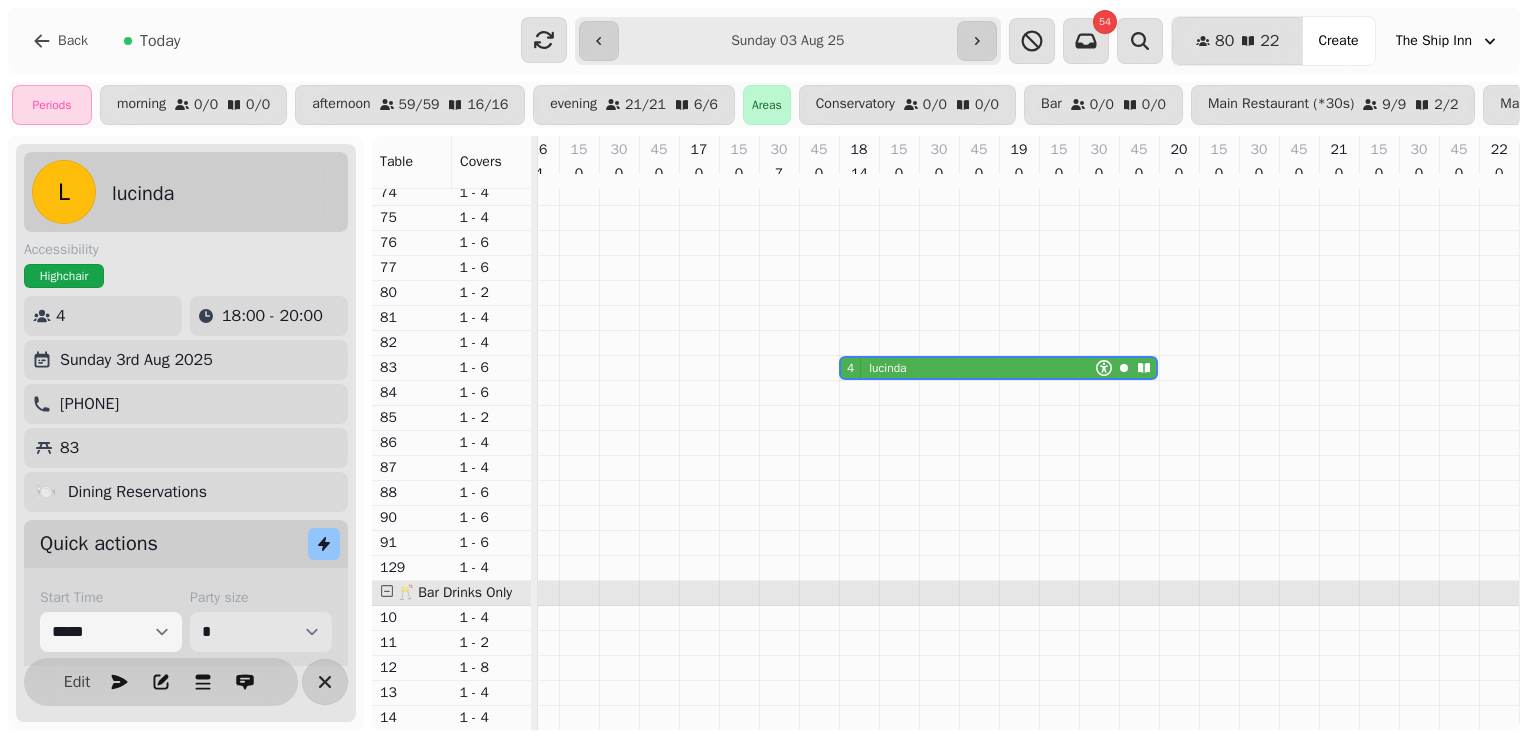 select on "**" 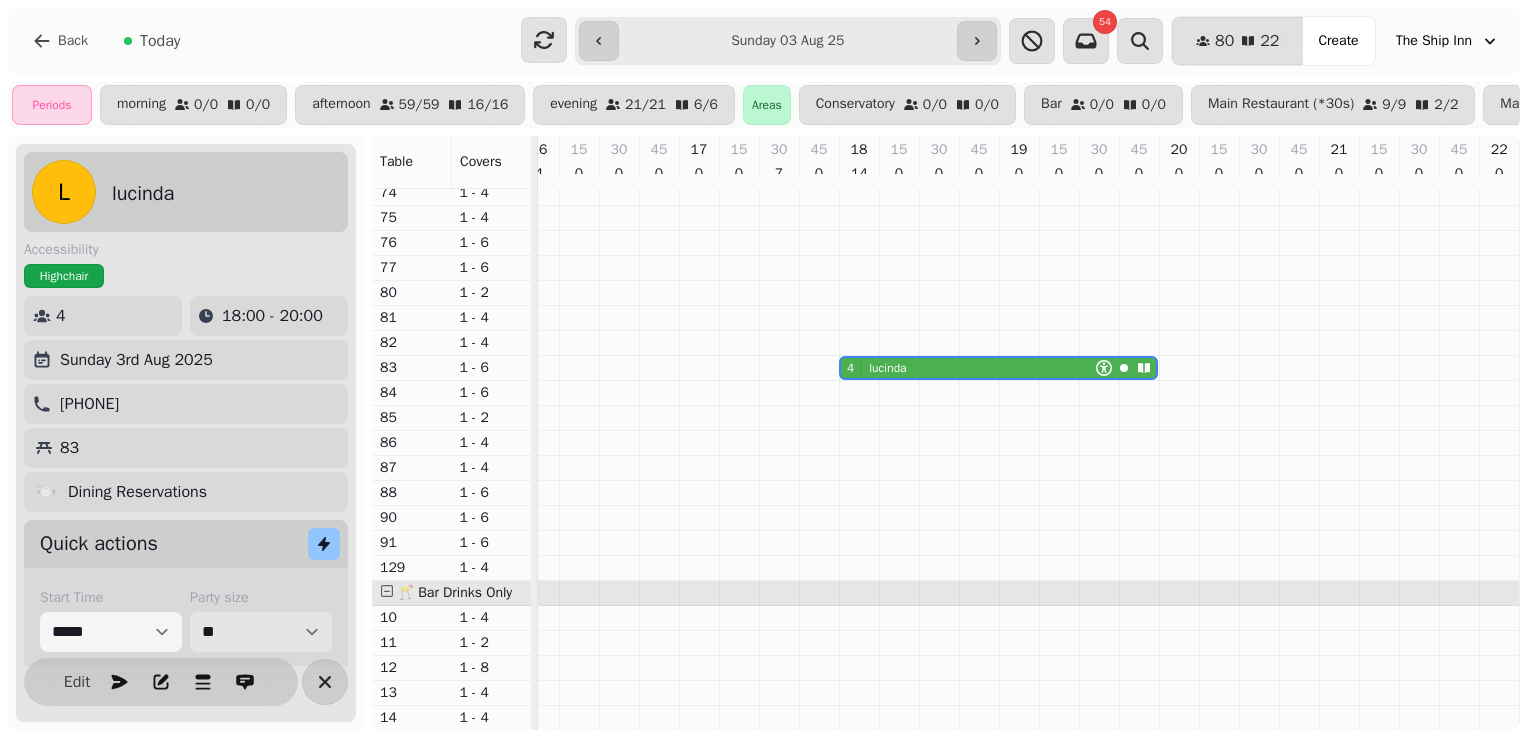 click on "* * * * * * * * * ** ** ** ** ** ** ** ** ** ** ** ** ** ** ** ** ** ** ** ** ** ** ** ** ** ** ** ** ** ** ** ** ** ** ** ** ** ** ** ** ** ** ** ** ** ** ** ** ** ** ** ** ** ** ** ** ** ** ** ** ** ** ** ** ** ** ** ** ** ** ** ** ** ** ** ** ** ** ** ** ** ** ** ** ** ** ** ** ** ** *** *** *** *** *** *** *** *** *** *** *** *** *** *** *** *** *** *** *** *** *** *** *** *** *** *** *** *** *** *** *** *** *** *** *** *** *** *** *** *** *** *** *** *** *** *** *** *** *** *** *** *** *** *** *** *** *** *** *** *** *** *** *** *** *** *** *** *** *** *** *** *** *** *** *** *** *** *** *** *** *** *** *** *** *** *** *** *** *** *** *** *** *** *** *** *** *** *** *** *** *** *** *** *** *** *** *** *** *** *** *** *** *** *** *** *** *** *** *** *** *** *** *** *** *** *** *** *** *** *** *** *** *** *** *** *** *** *** *** *** *** *** *** *** *** *** *** *** *** *** ***" at bounding box center (261, 632) 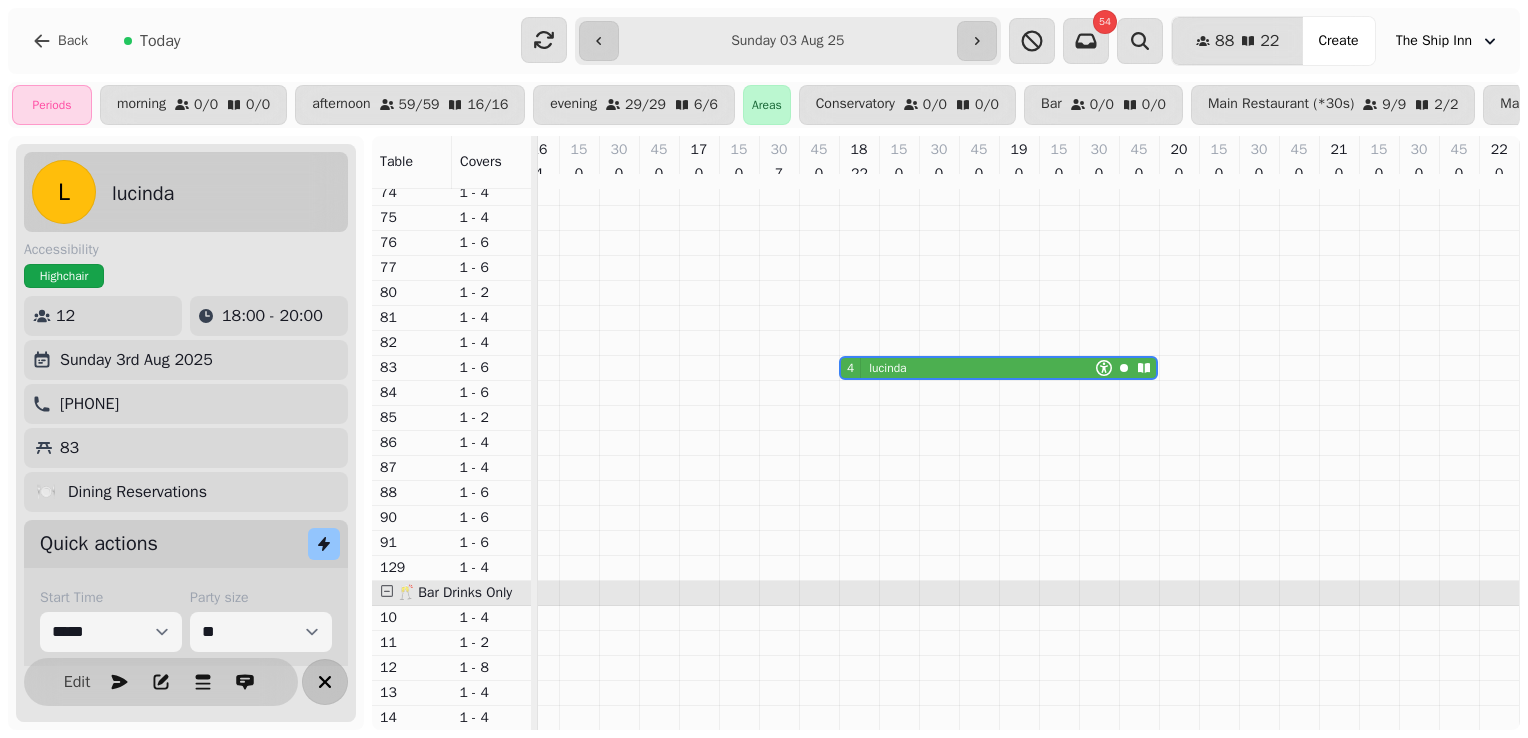 click 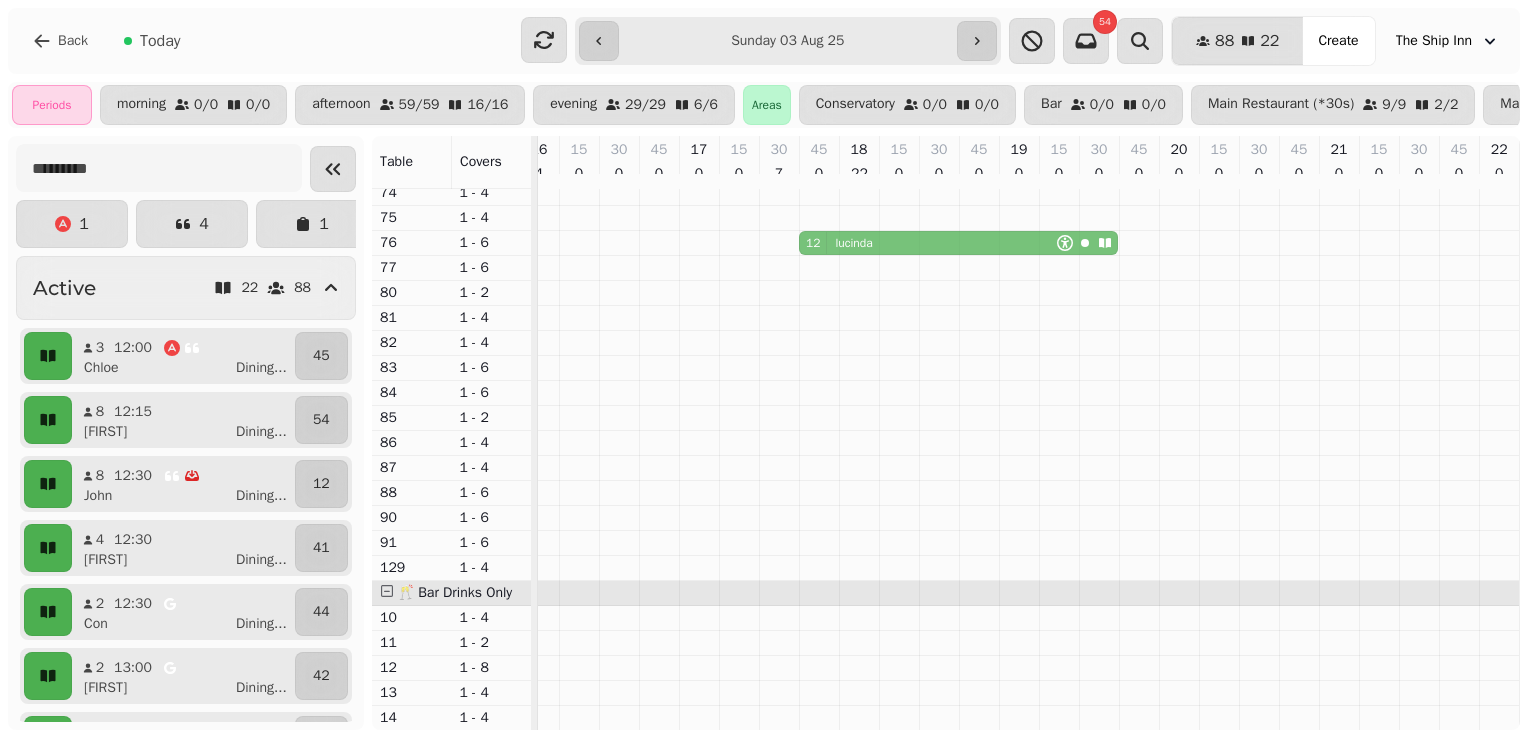 scroll, scrollTop: 1144, scrollLeft: 1153, axis: both 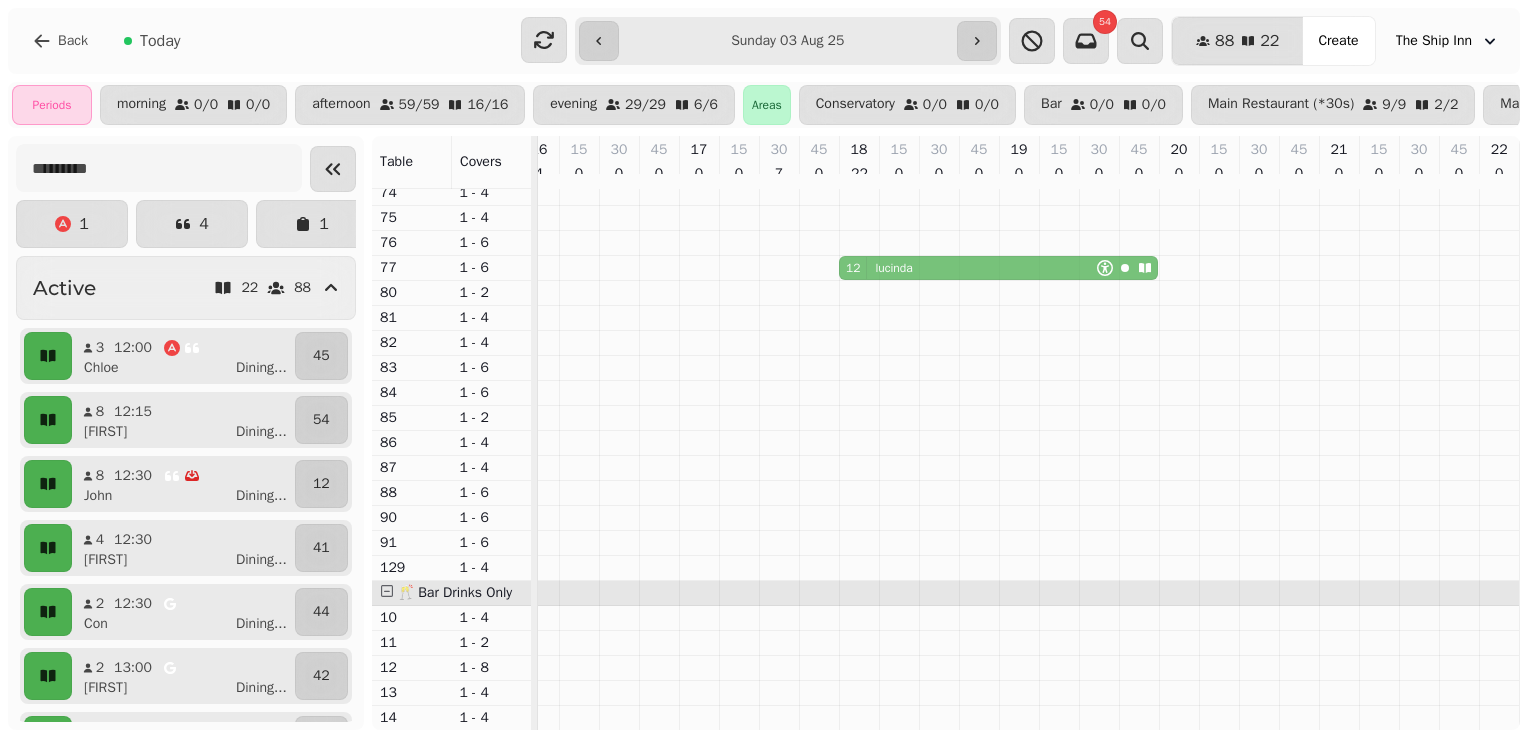 drag, startPoint x: 913, startPoint y: 355, endPoint x: 920, endPoint y: 257, distance: 98.24968 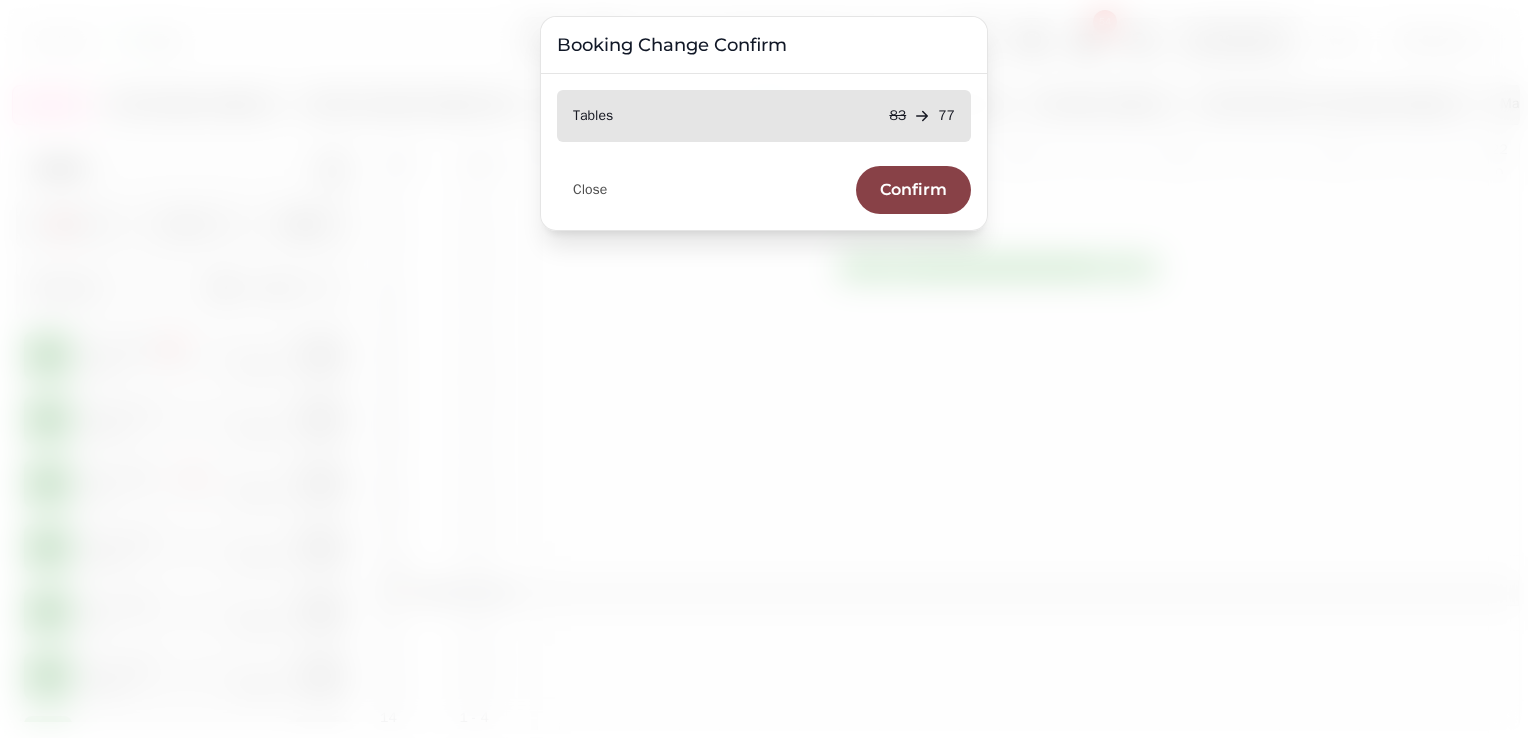 click on "Confirm" at bounding box center (913, 190) 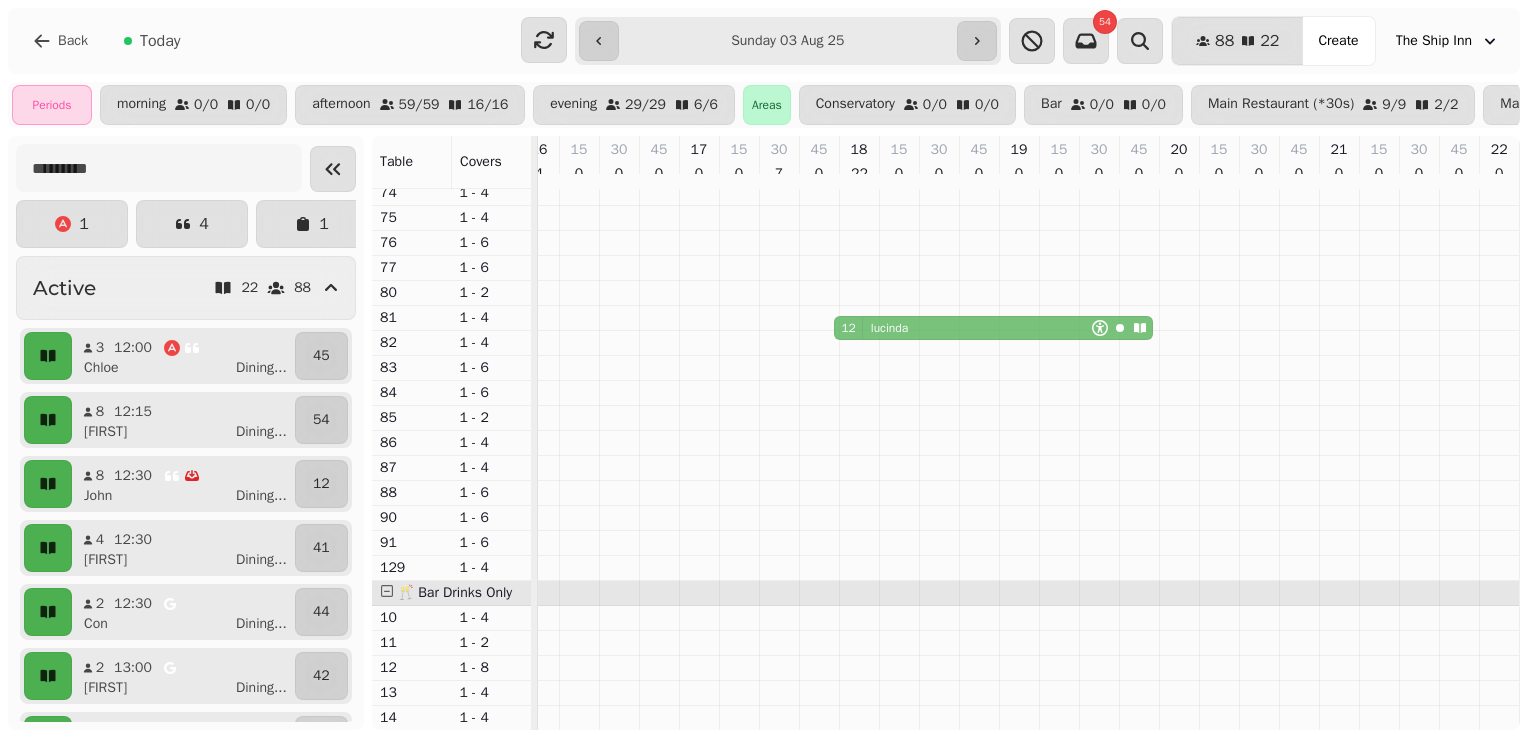 scroll, scrollTop: 1125, scrollLeft: 1153, axis: both 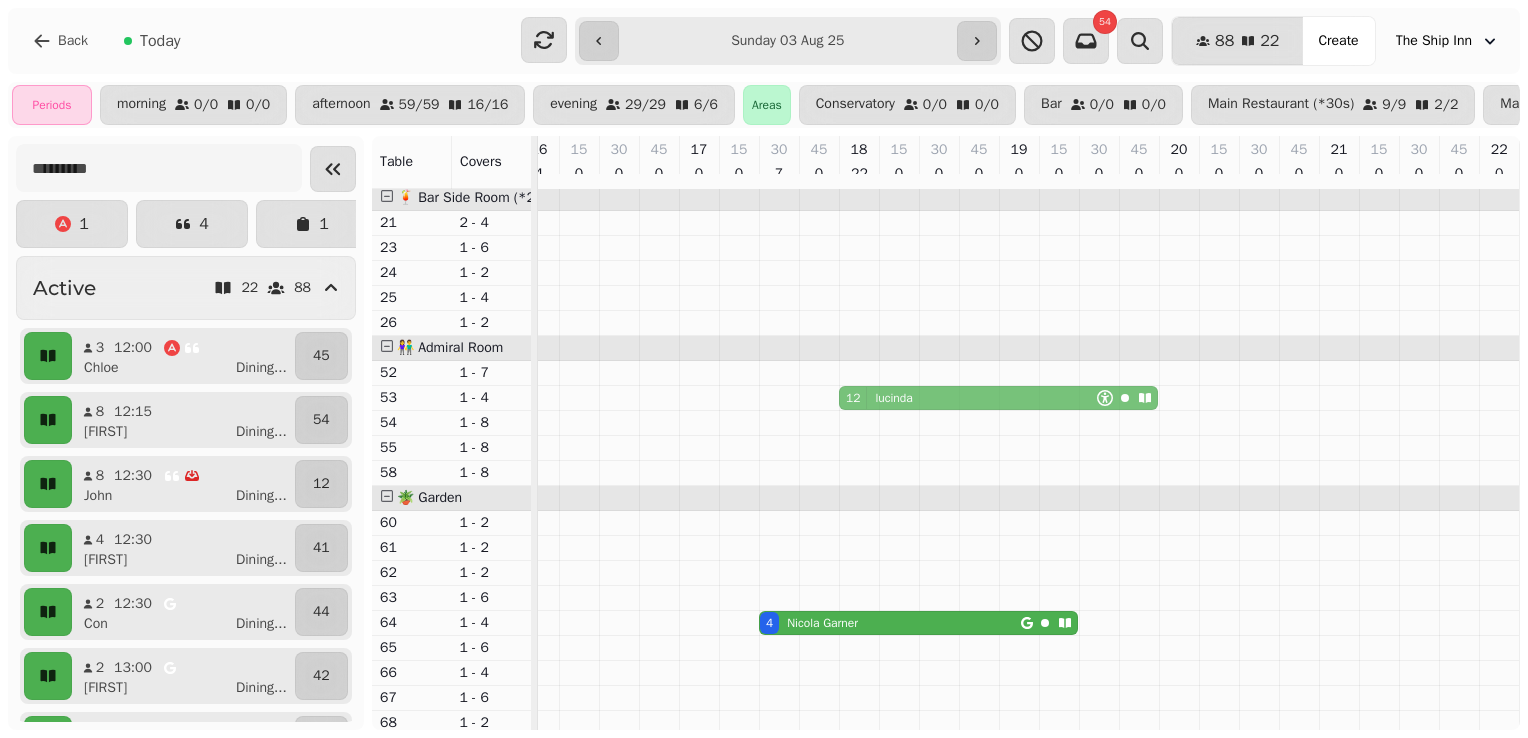 drag, startPoint x: 844, startPoint y: 237, endPoint x: 857, endPoint y: 405, distance: 168.50223 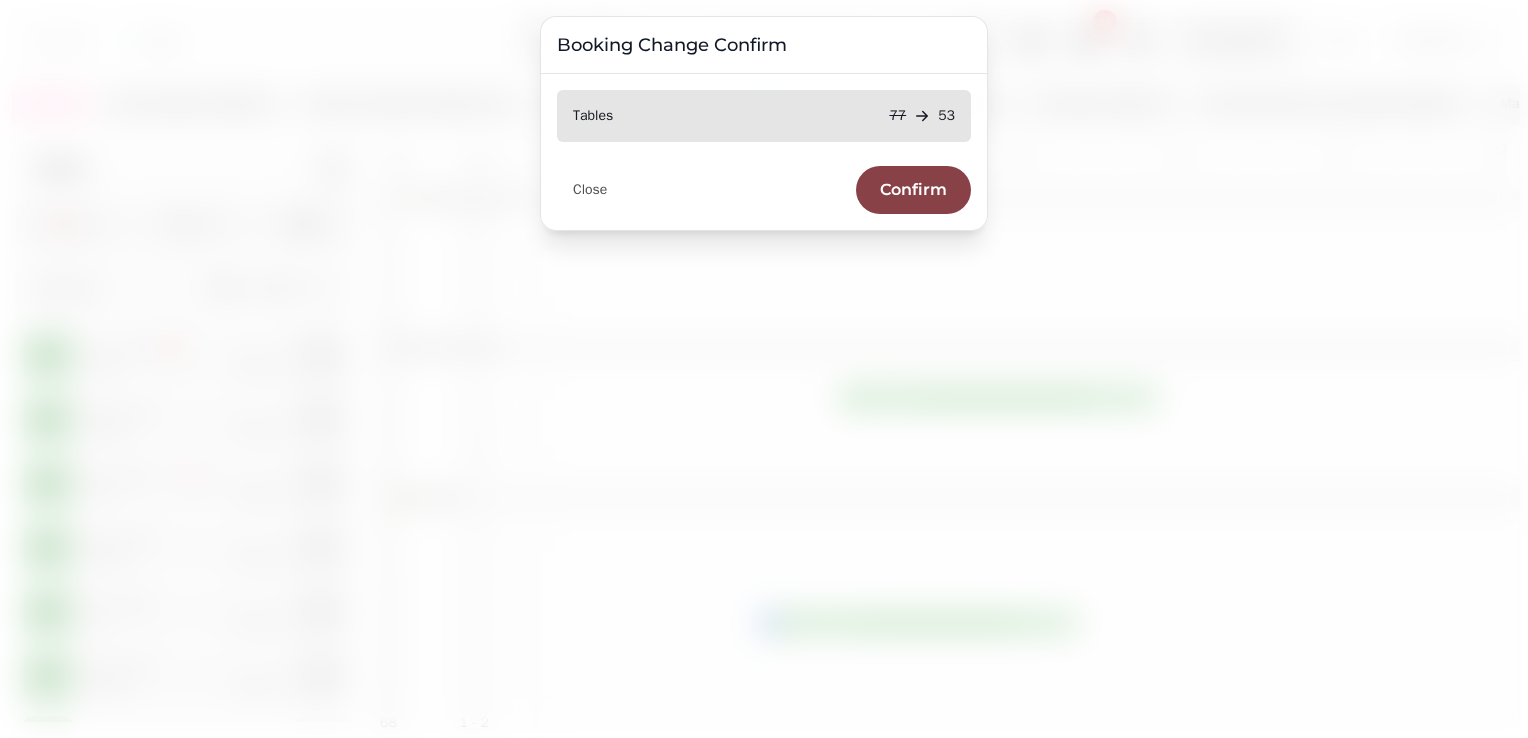 click on "Confirm" at bounding box center [913, 190] 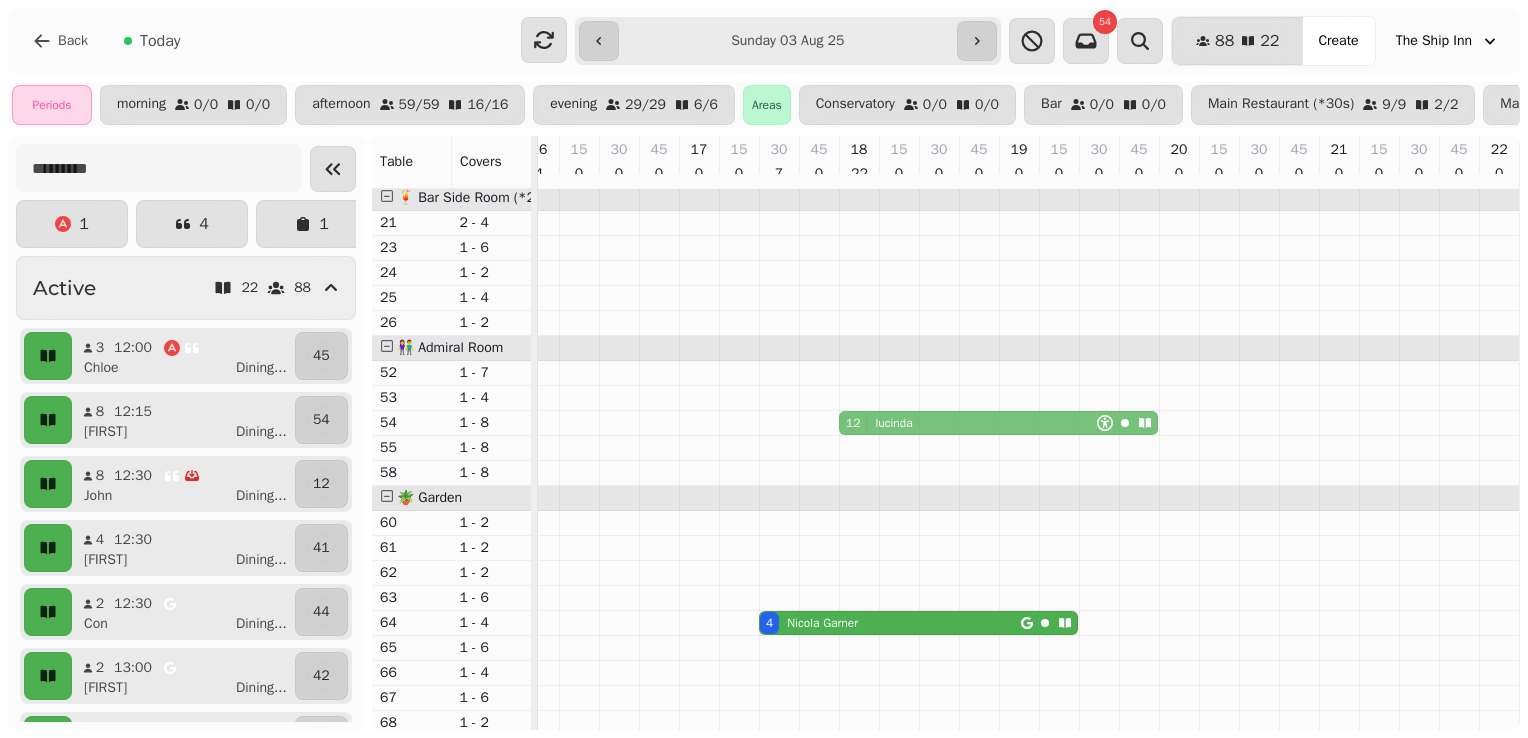 drag, startPoint x: 858, startPoint y: 404, endPoint x: 858, endPoint y: 430, distance: 26 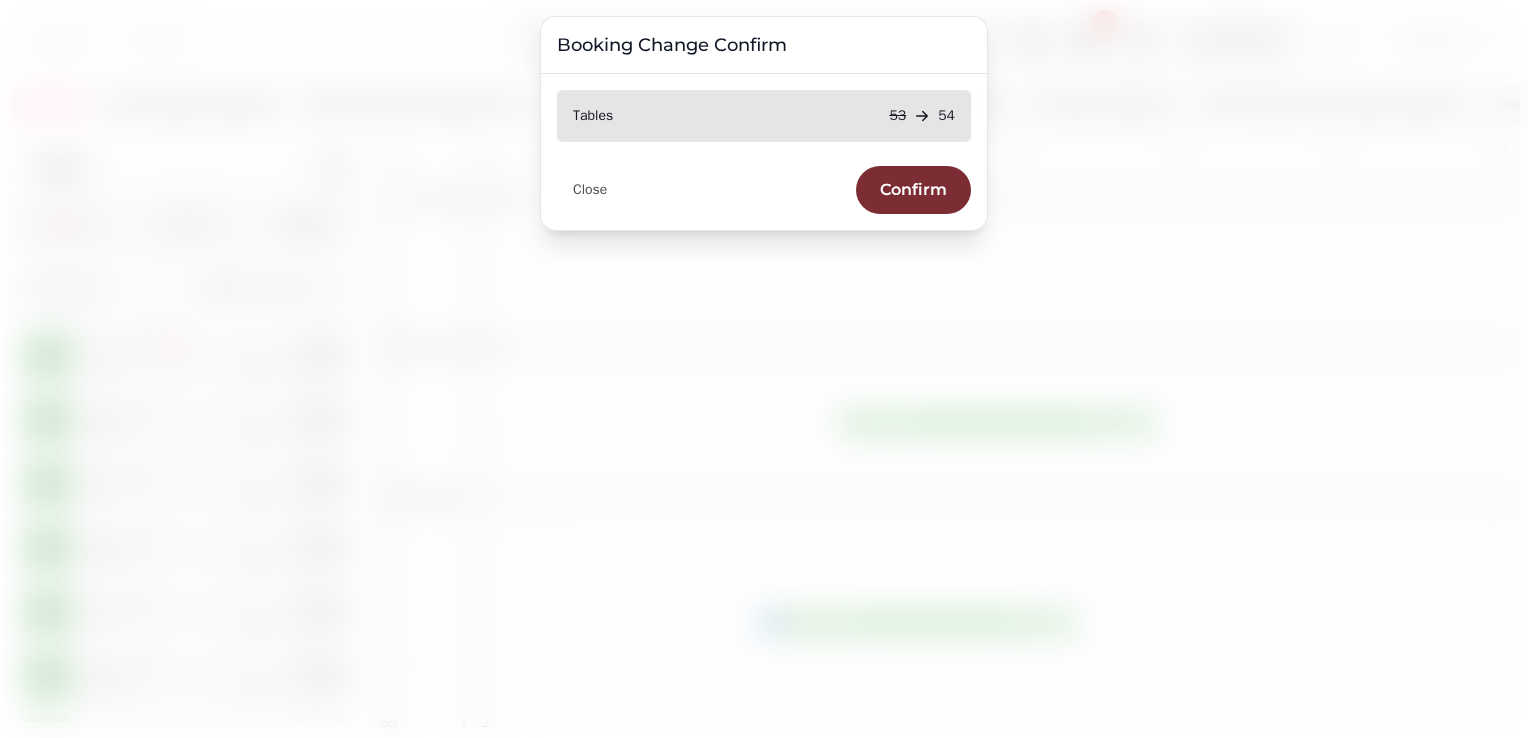 drag, startPoint x: 858, startPoint y: 430, endPoint x: 880, endPoint y: -74, distance: 504.47992 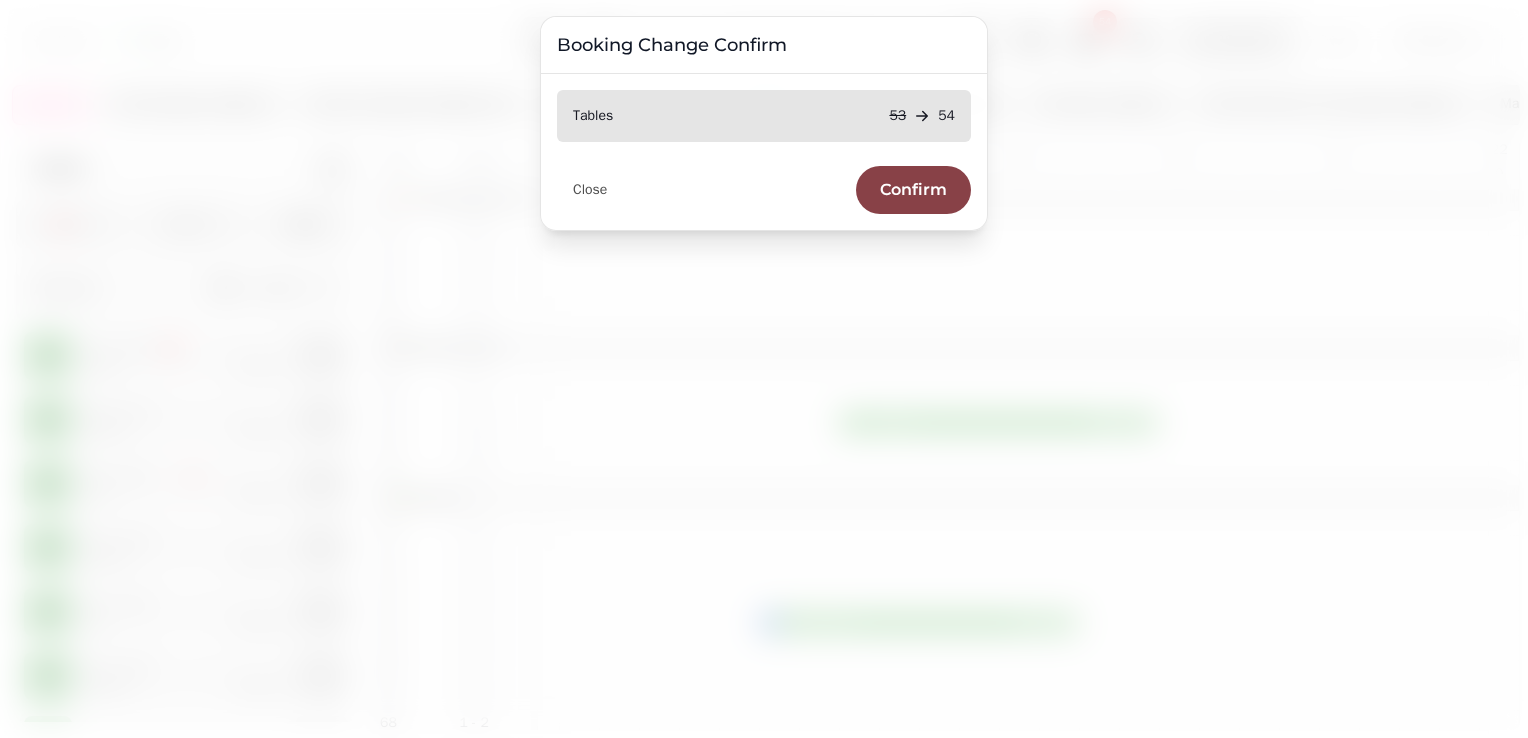 click on "Confirm" at bounding box center [913, 190] 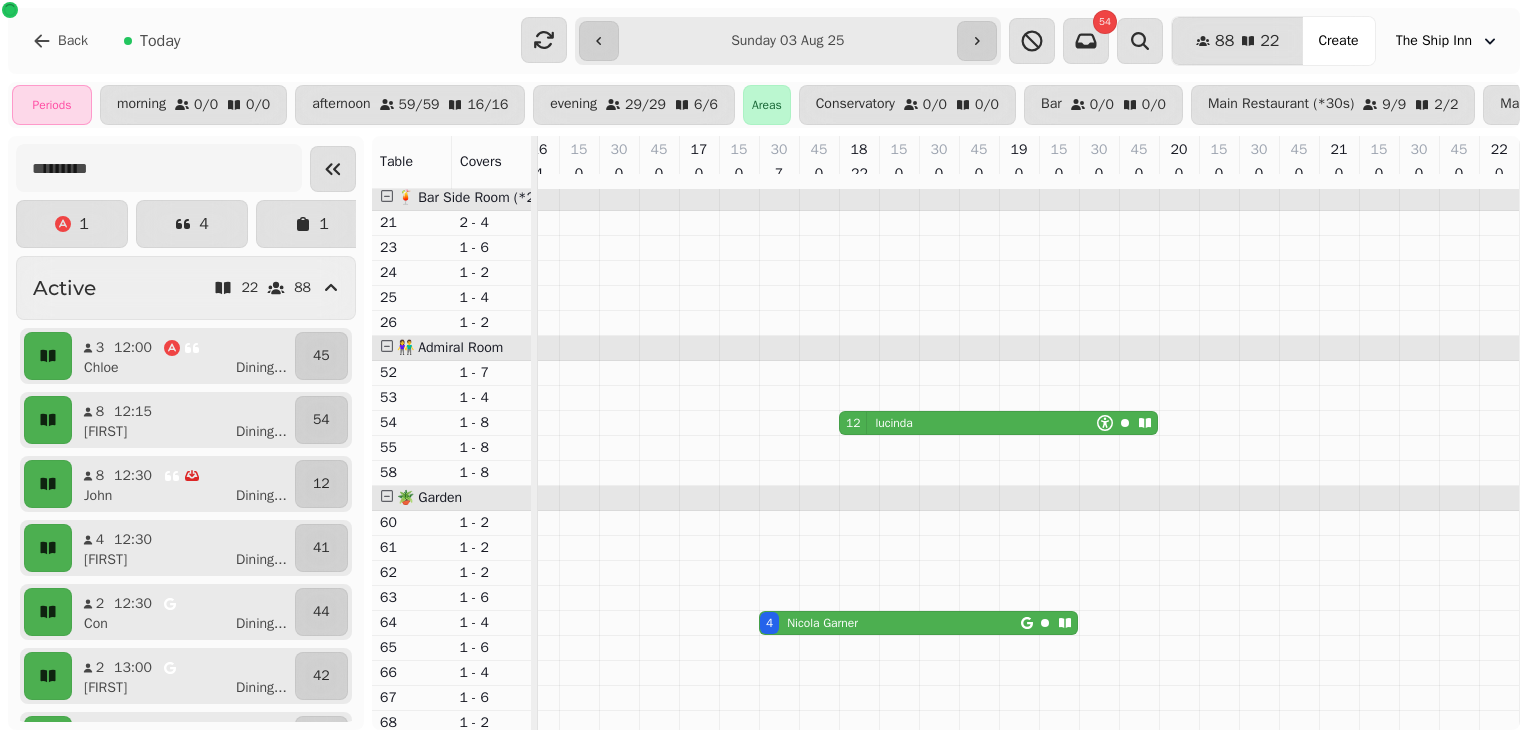 click on "12 lucinda" at bounding box center [968, 423] 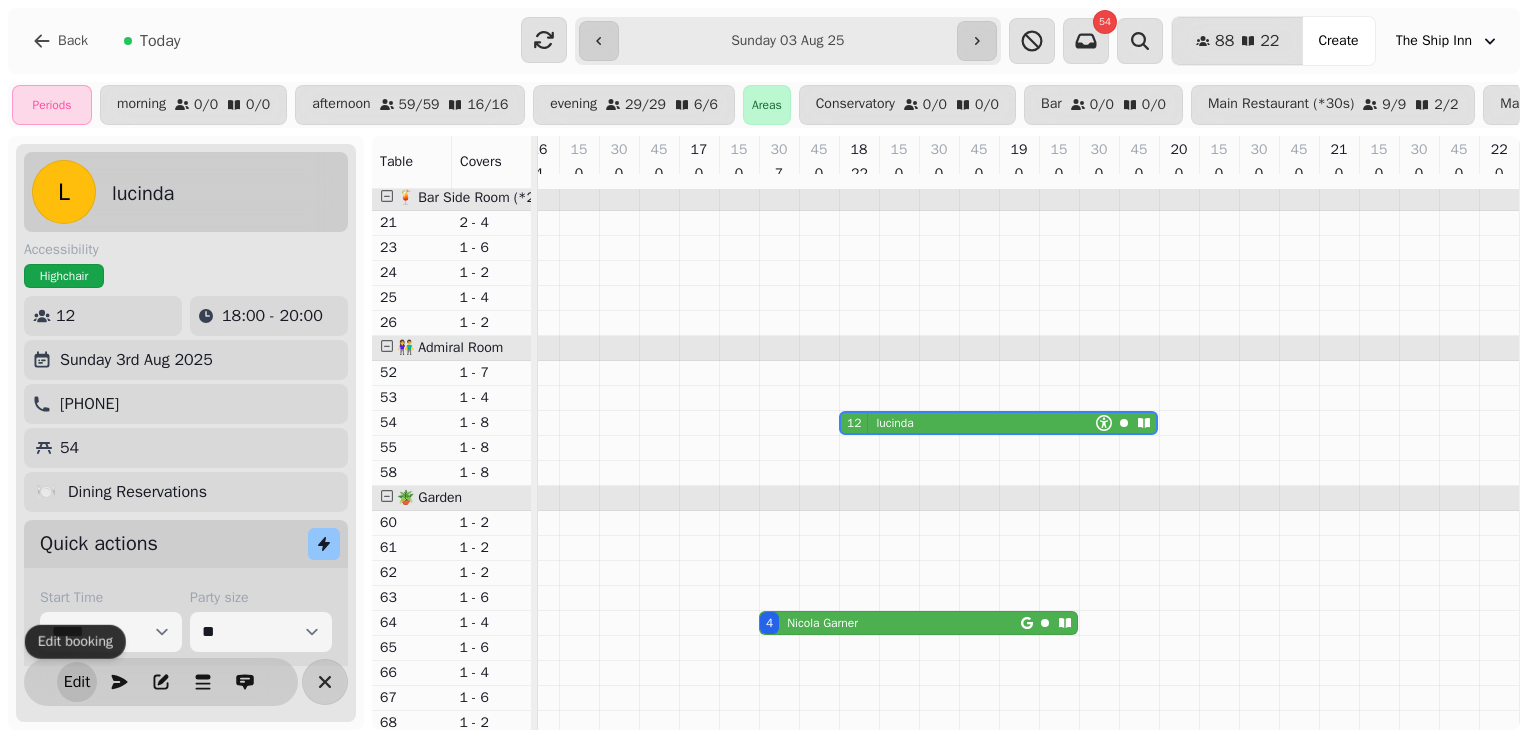 click on "Edit" at bounding box center [77, 682] 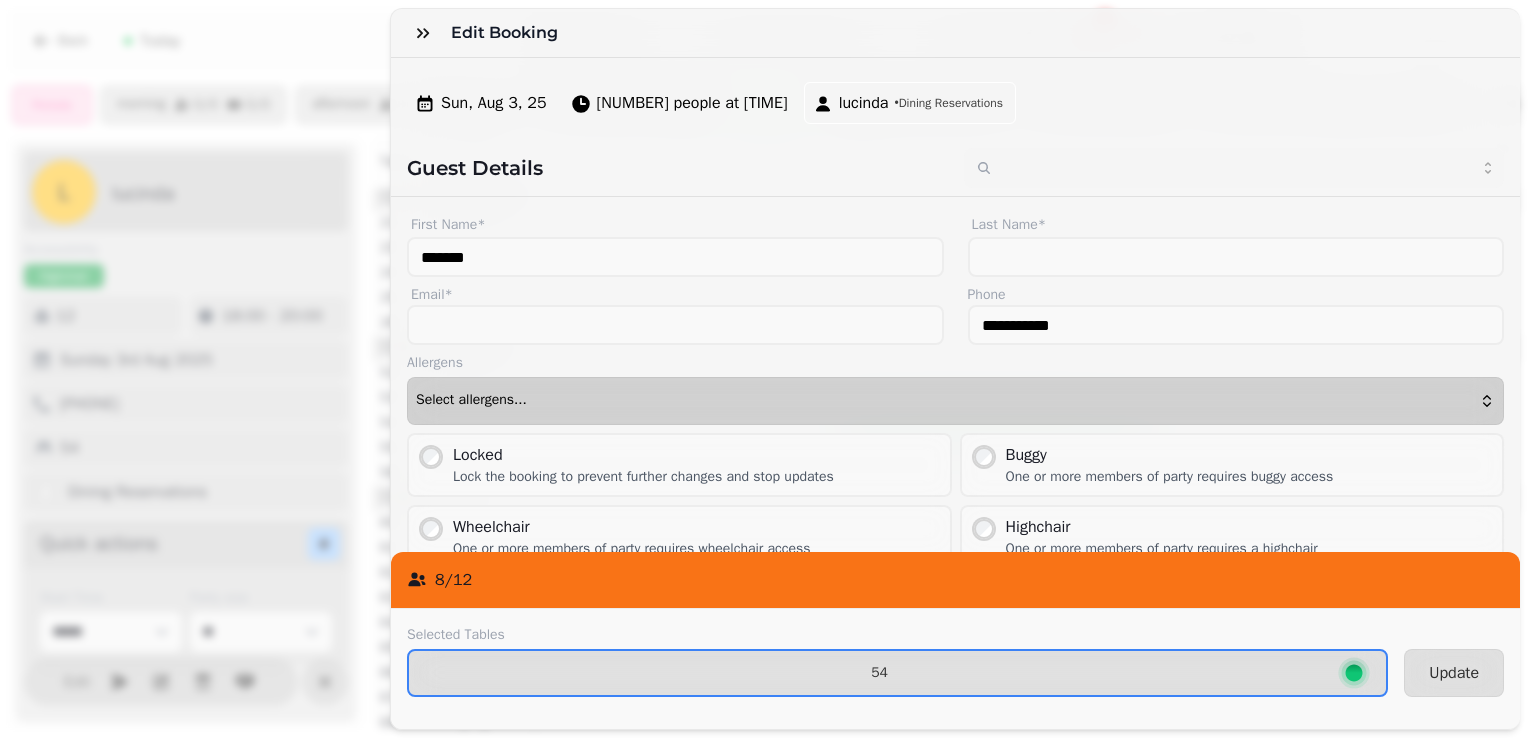 click on "Select allergens..." at bounding box center (955, 401) 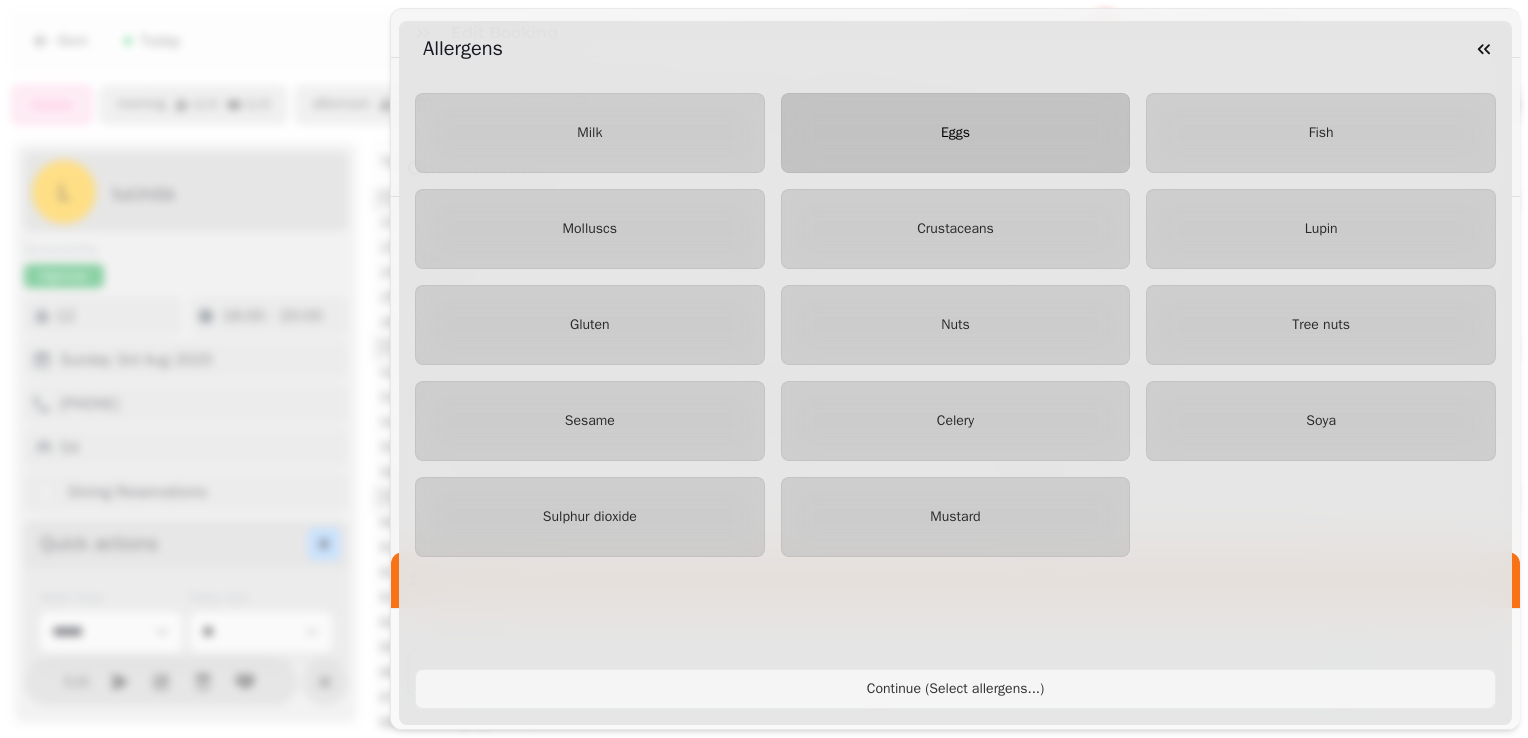 click on "Eggs" at bounding box center (956, 133) 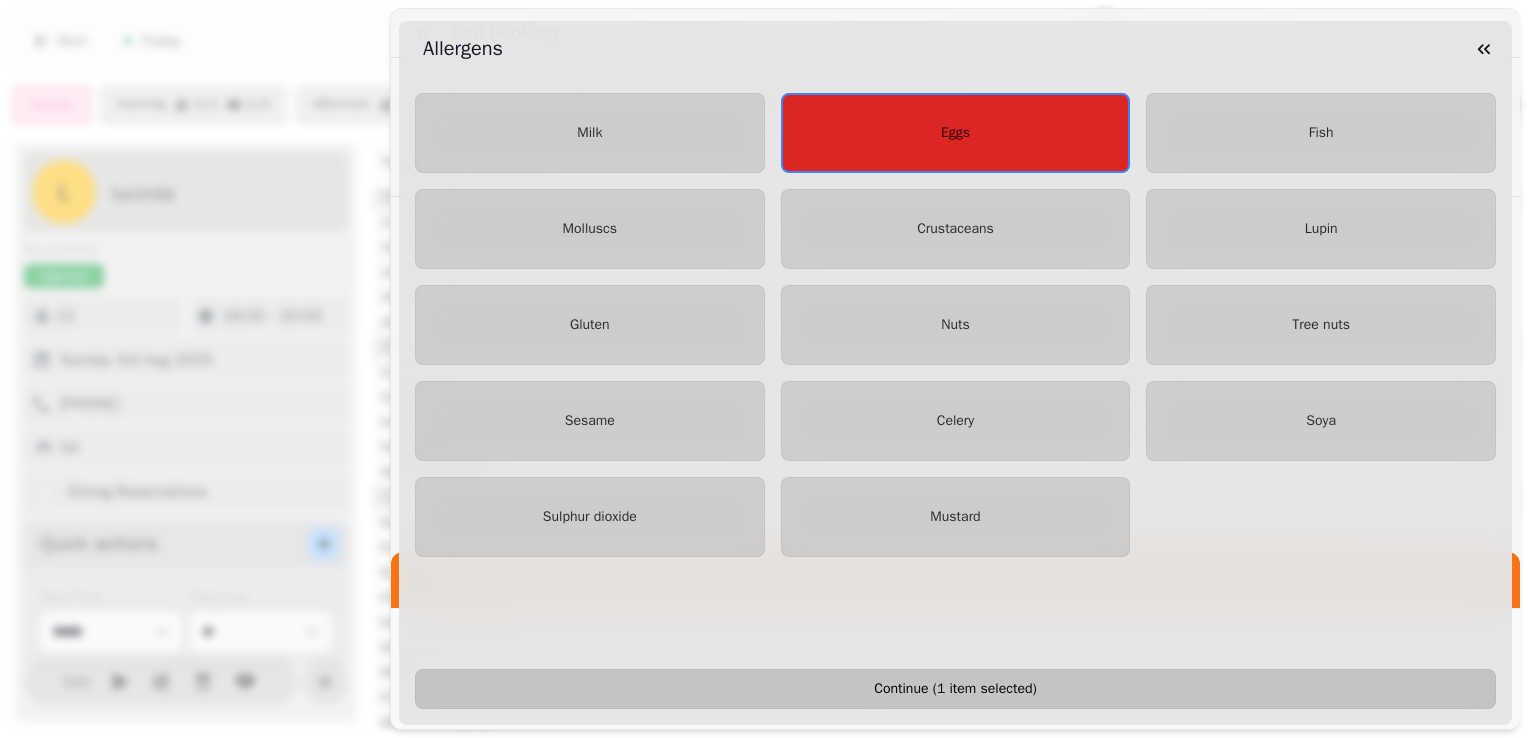 click on "Continue ( 1 item selected )" at bounding box center (955, 689) 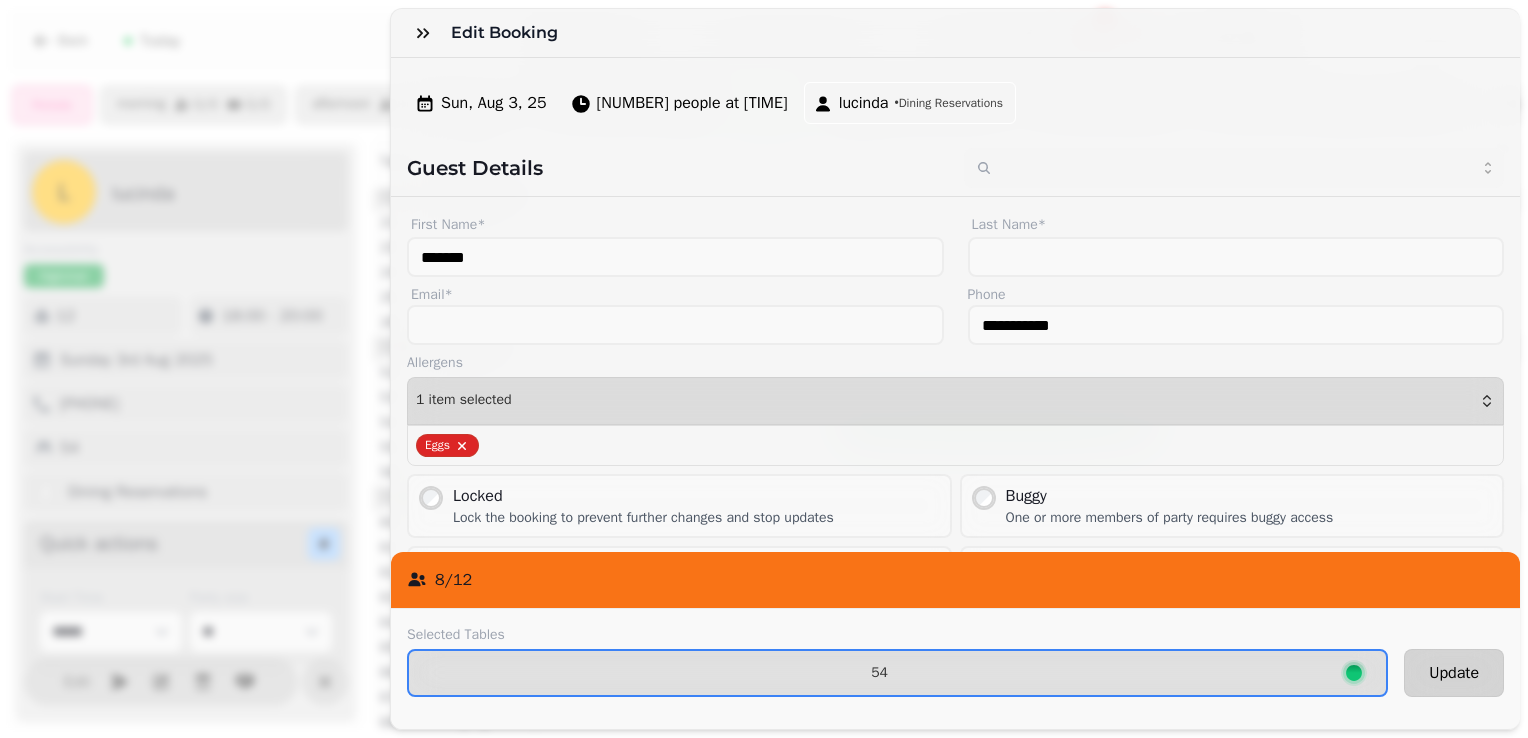 click on "Update" at bounding box center (1454, 673) 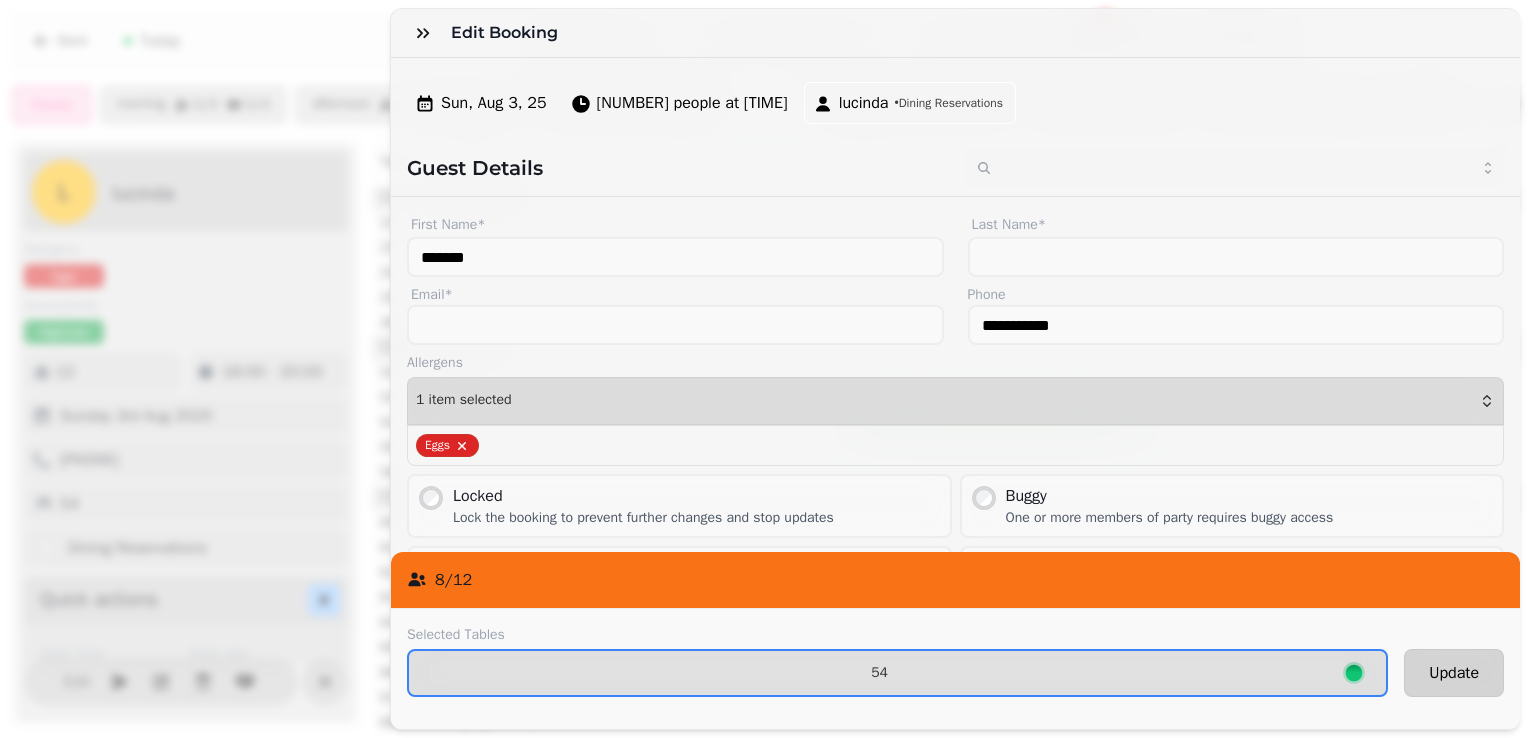 click on "Update" at bounding box center [1454, 673] 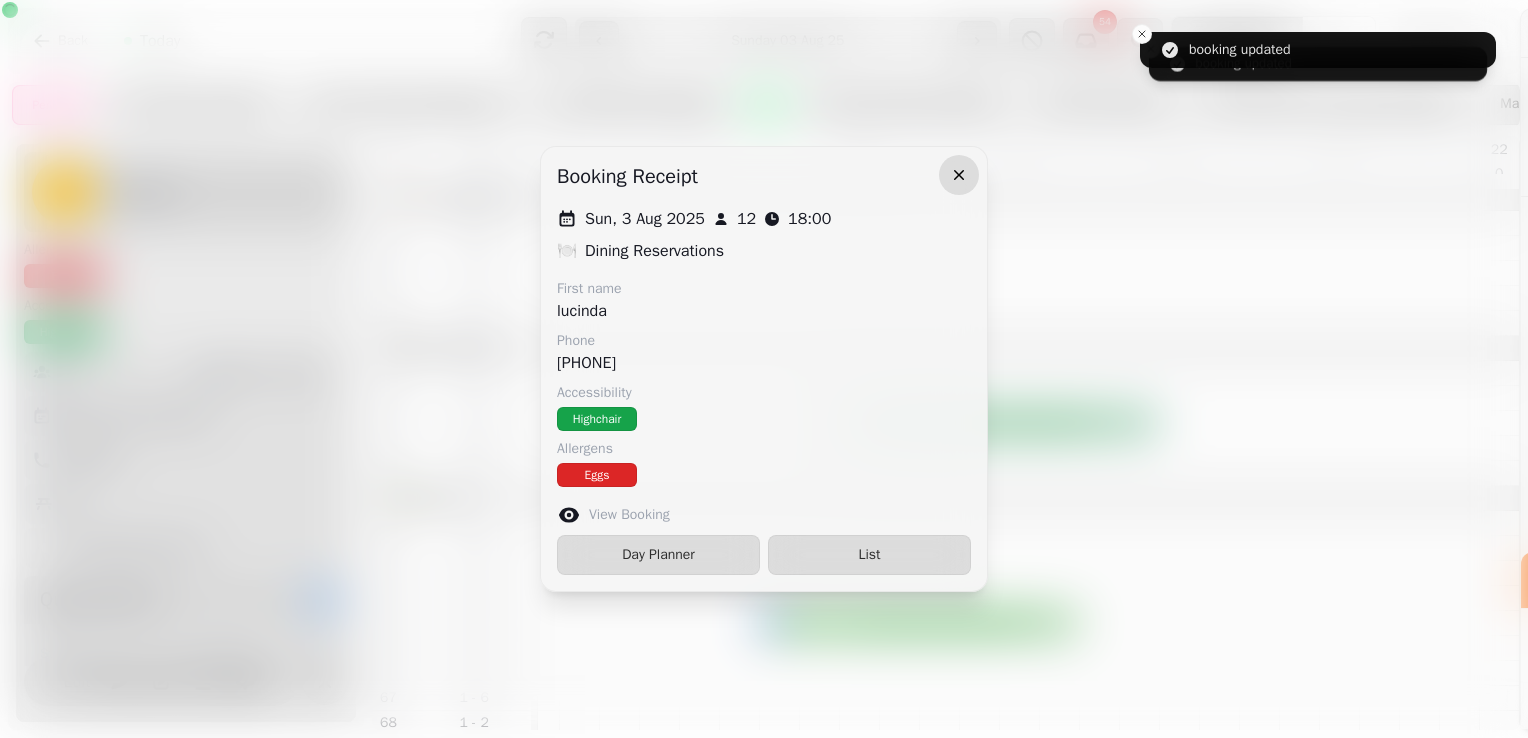 click 